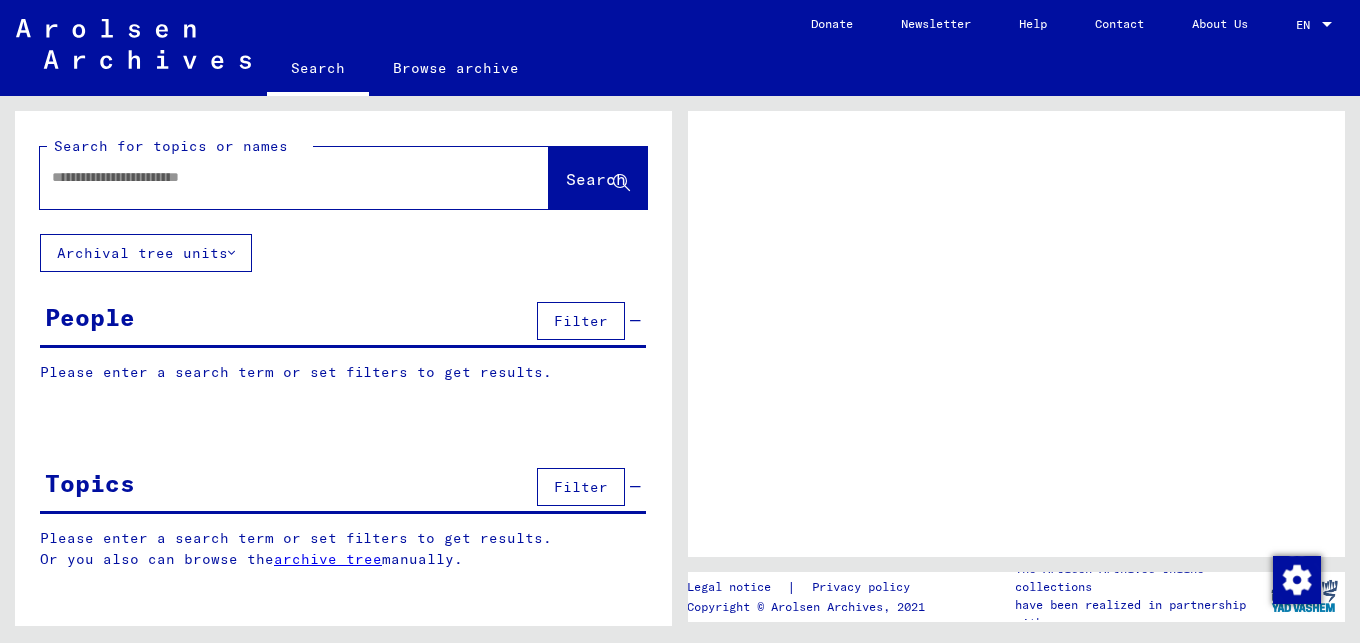 scroll, scrollTop: 0, scrollLeft: 0, axis: both 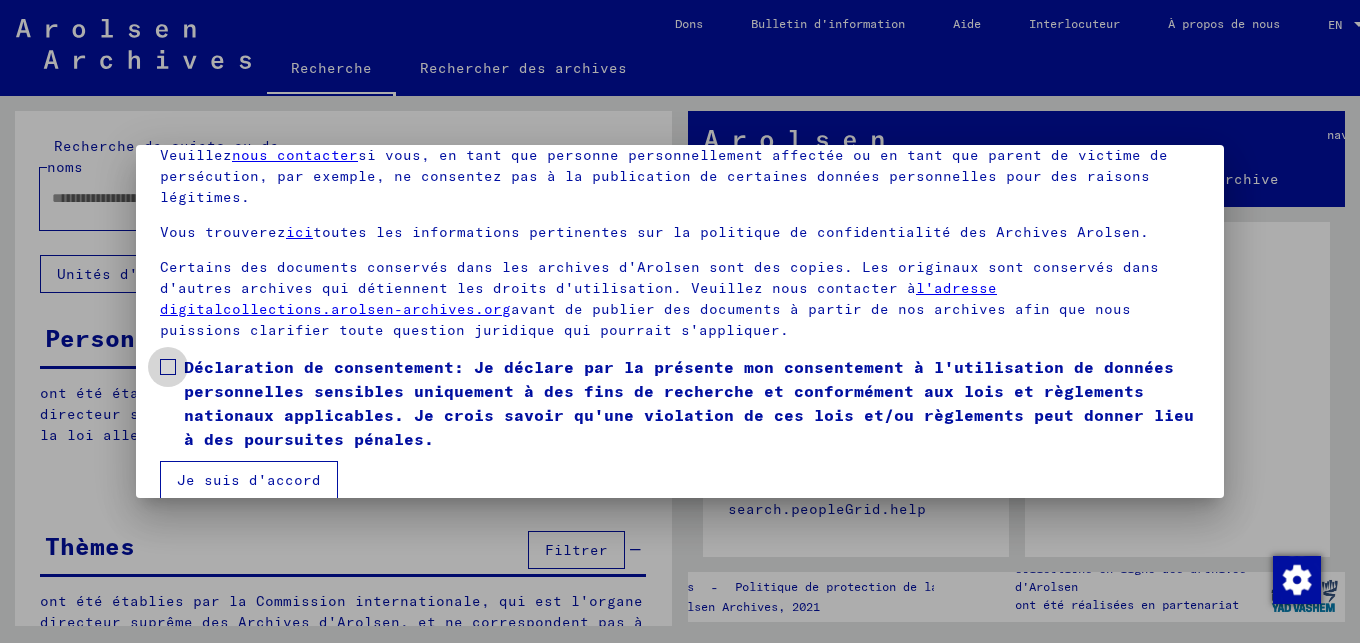 click at bounding box center [168, 367] 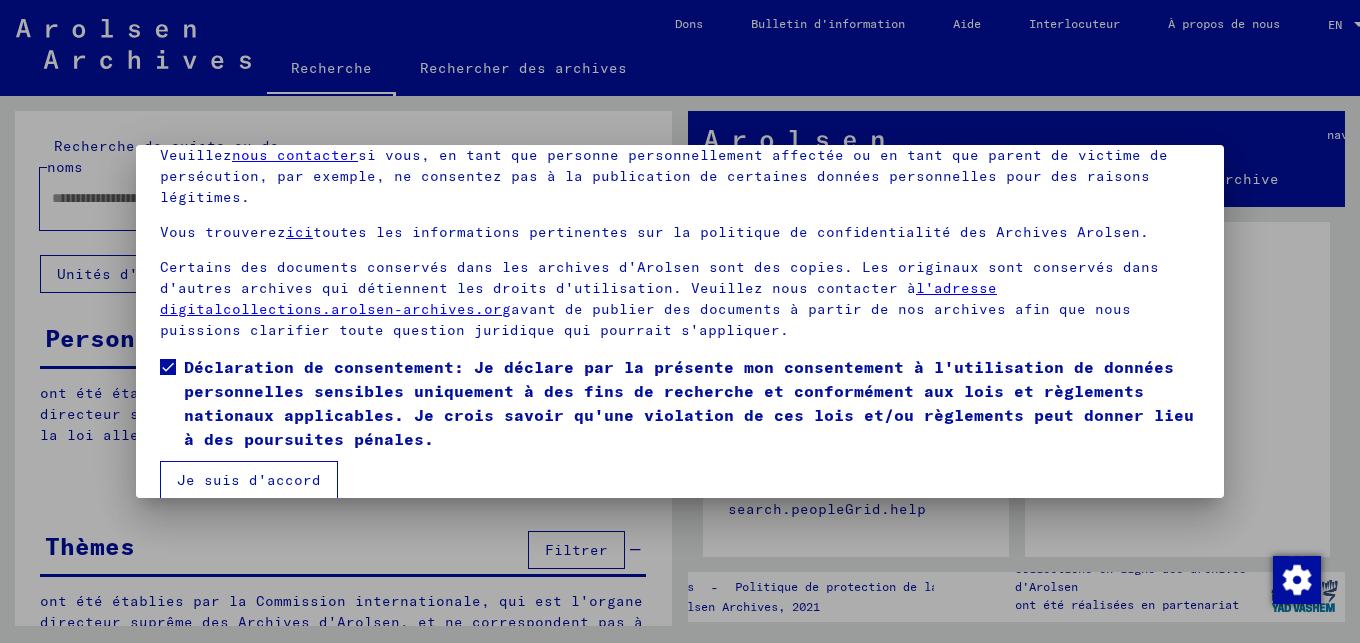 click on "Je suis d'accord" at bounding box center [249, 480] 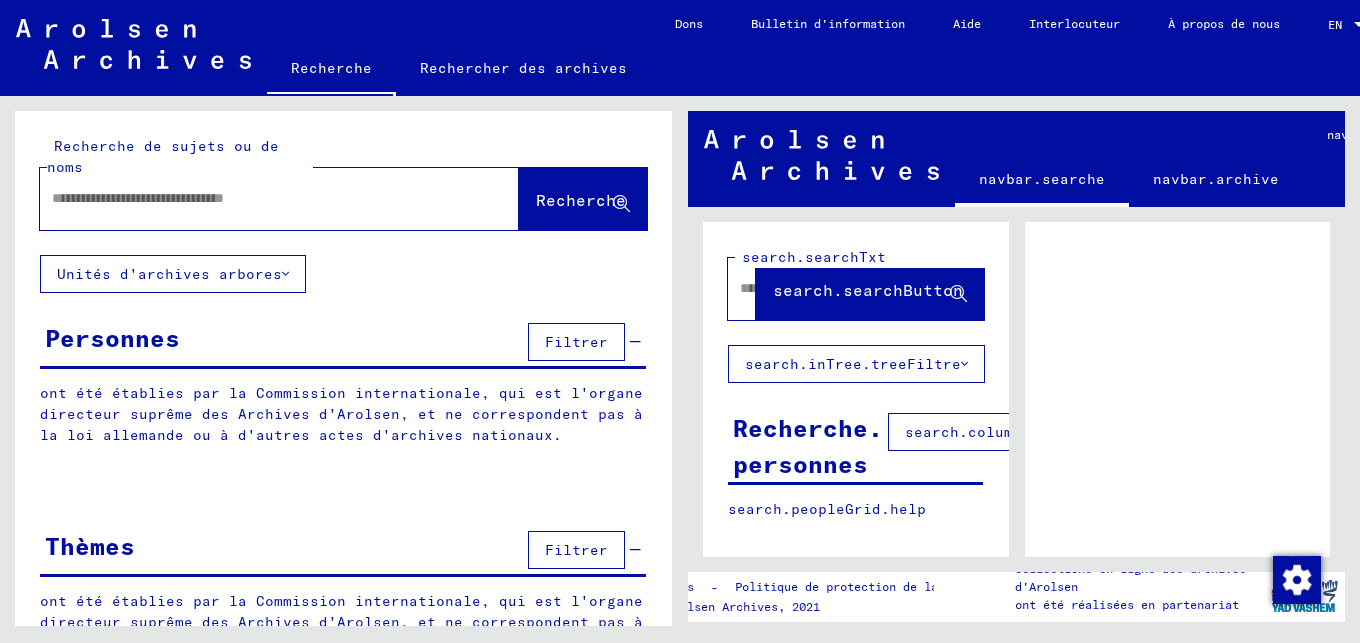 scroll, scrollTop: 44, scrollLeft: 0, axis: vertical 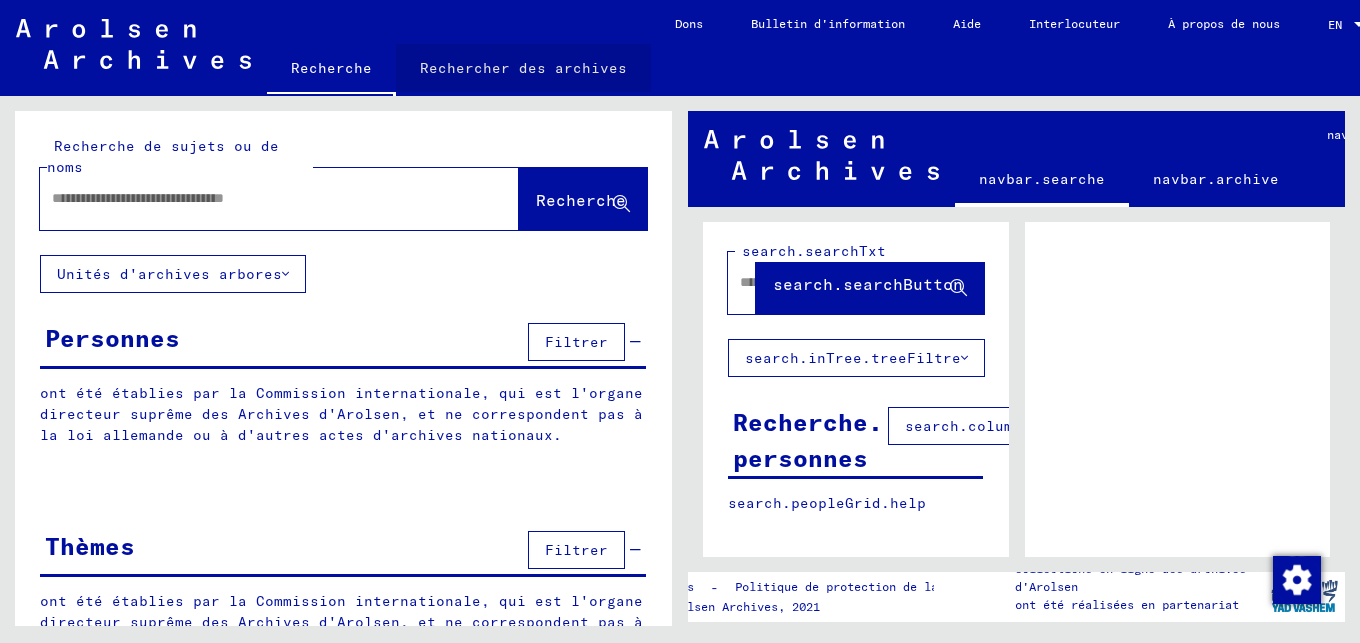 click on "Rechercher des archives" 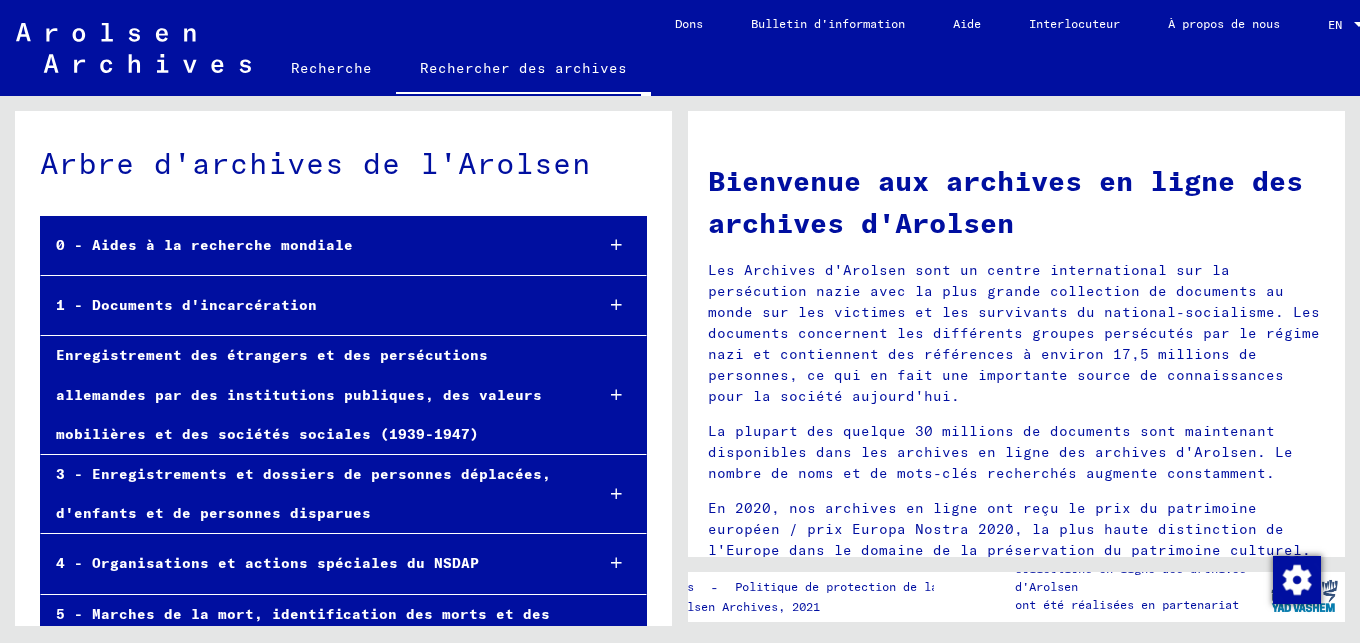 click at bounding box center (616, 245) 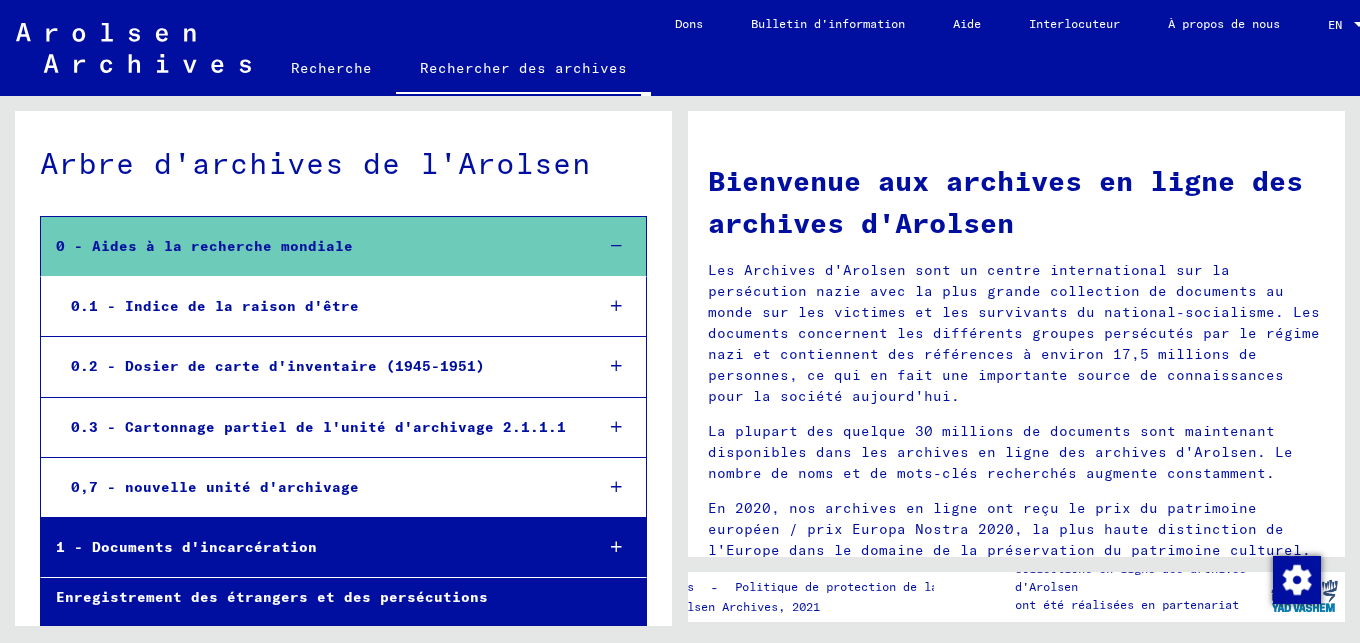 click at bounding box center [616, 366] 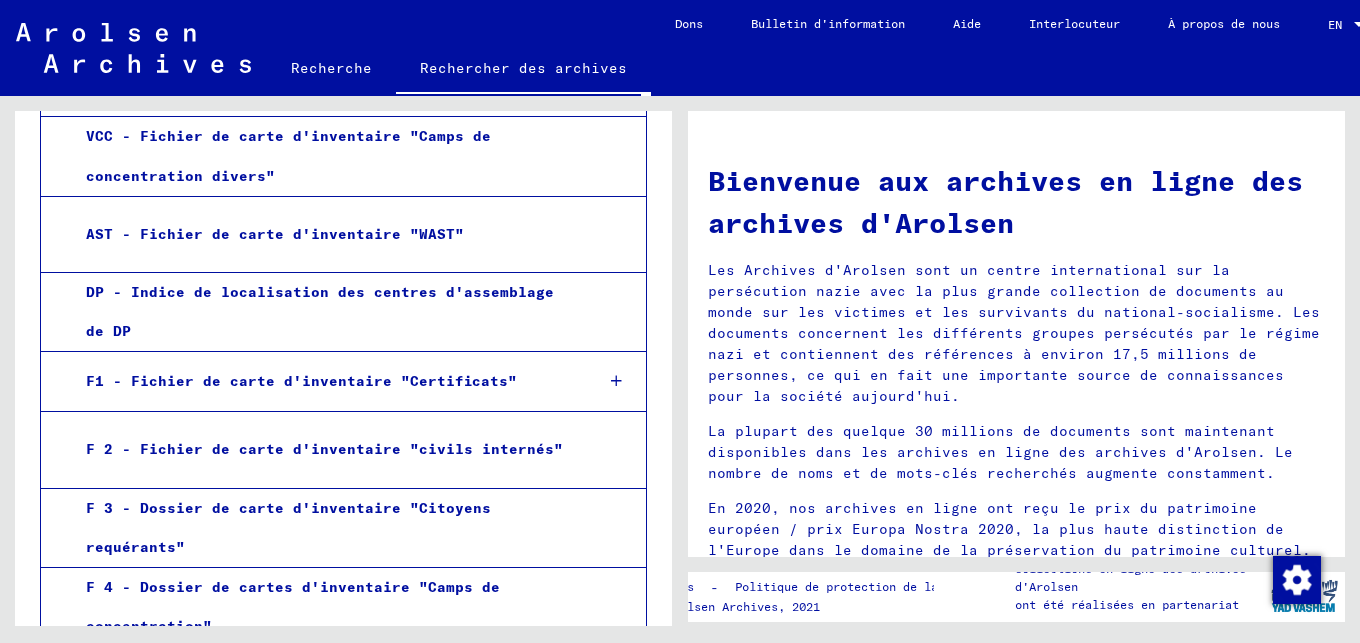 scroll, scrollTop: 440, scrollLeft: 0, axis: vertical 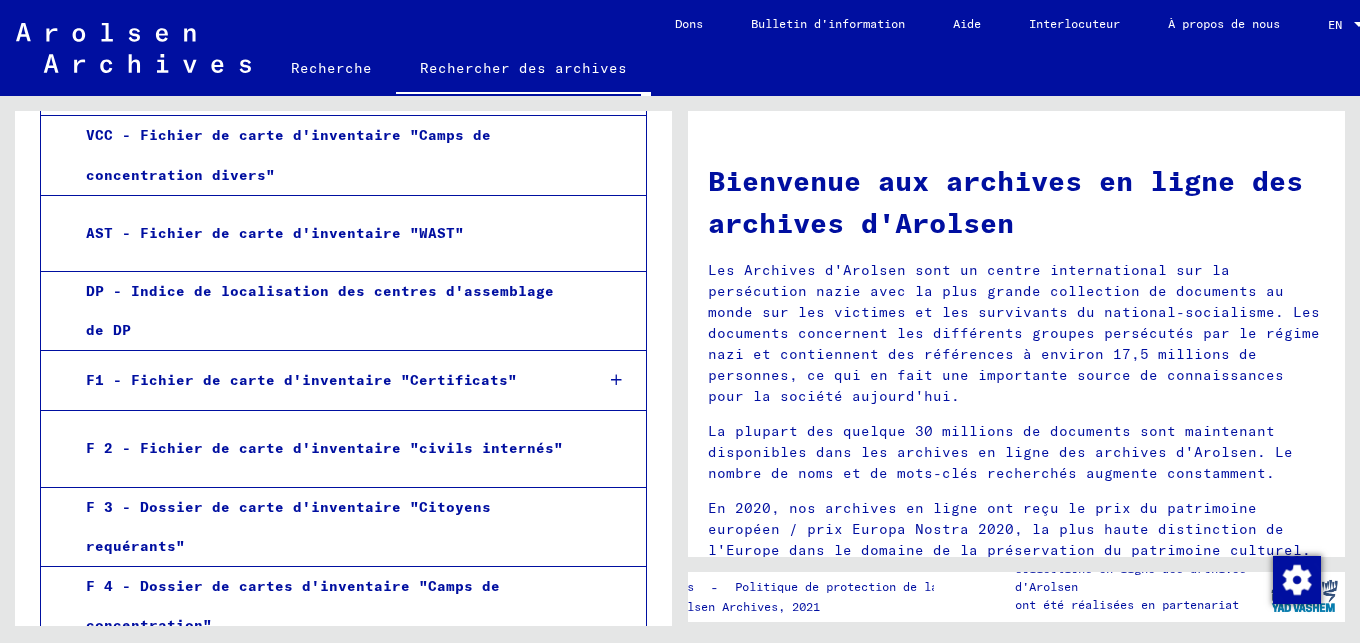 click at bounding box center [616, 380] 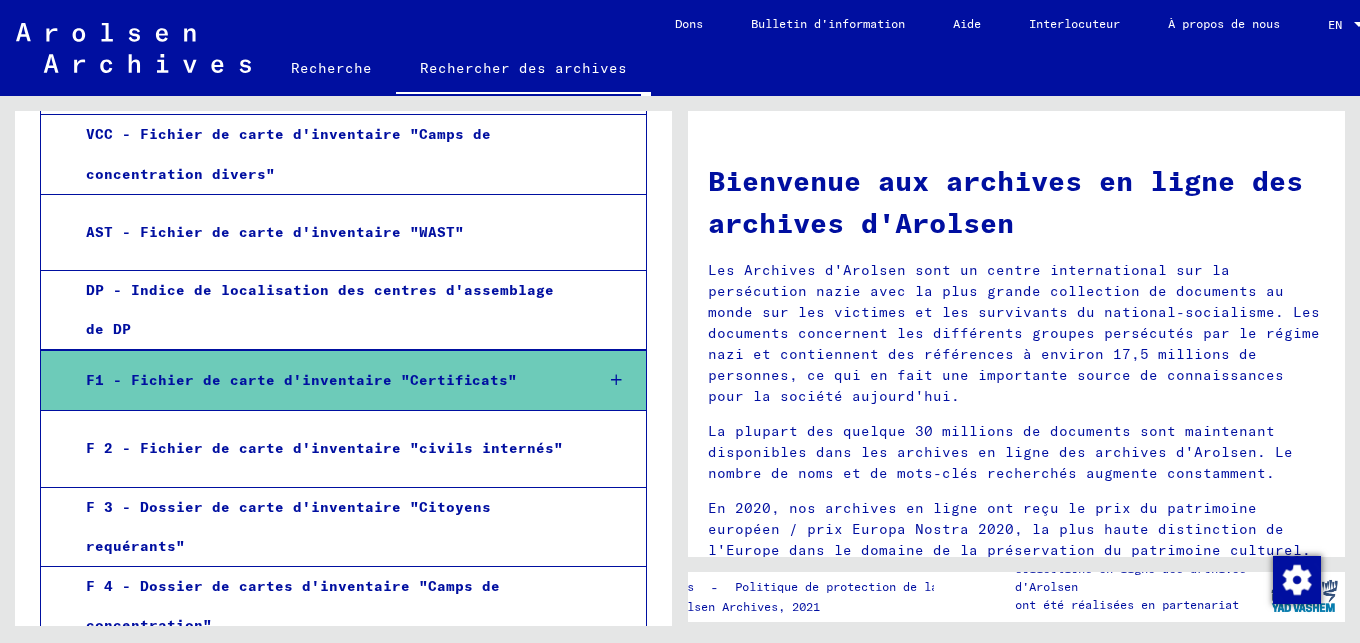 scroll, scrollTop: 439, scrollLeft: 0, axis: vertical 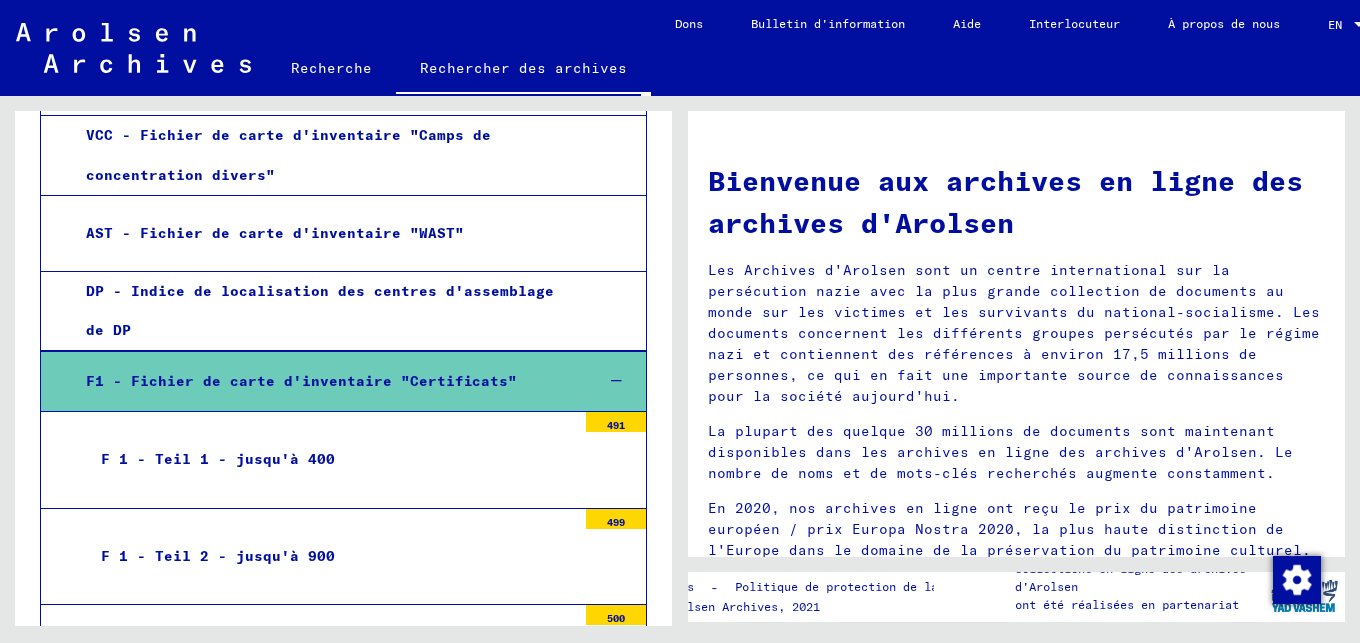 click at bounding box center [616, 381] 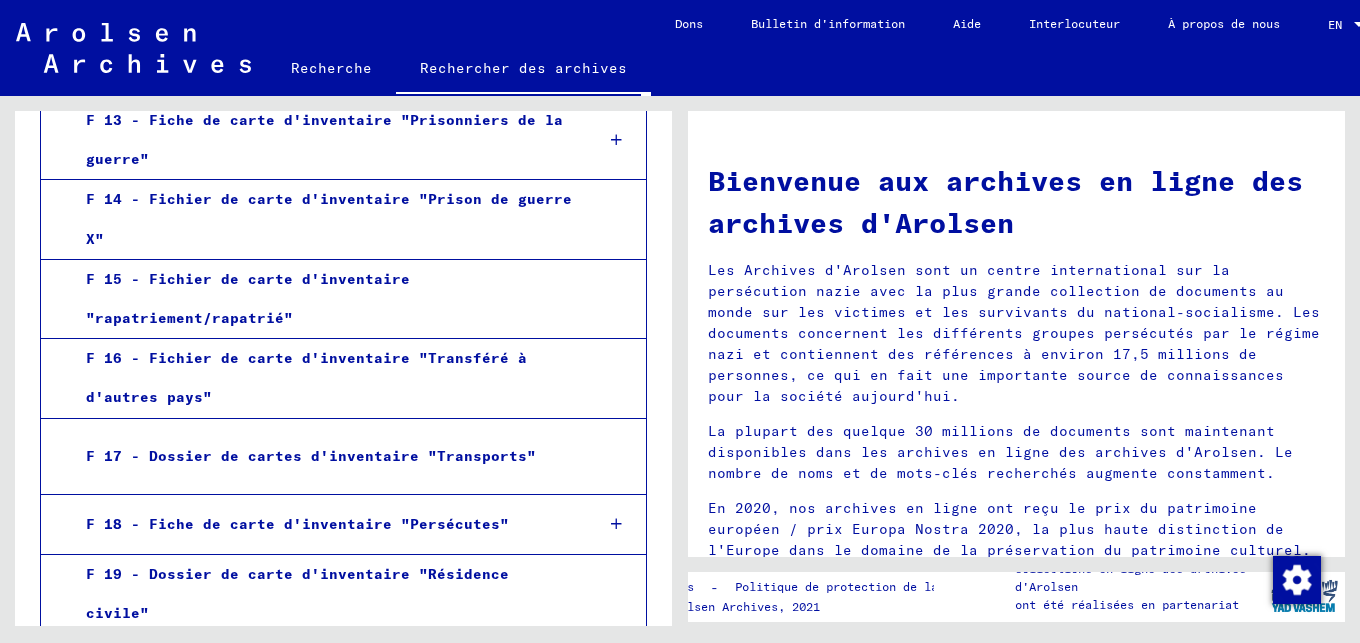 scroll, scrollTop: 1583, scrollLeft: 0, axis: vertical 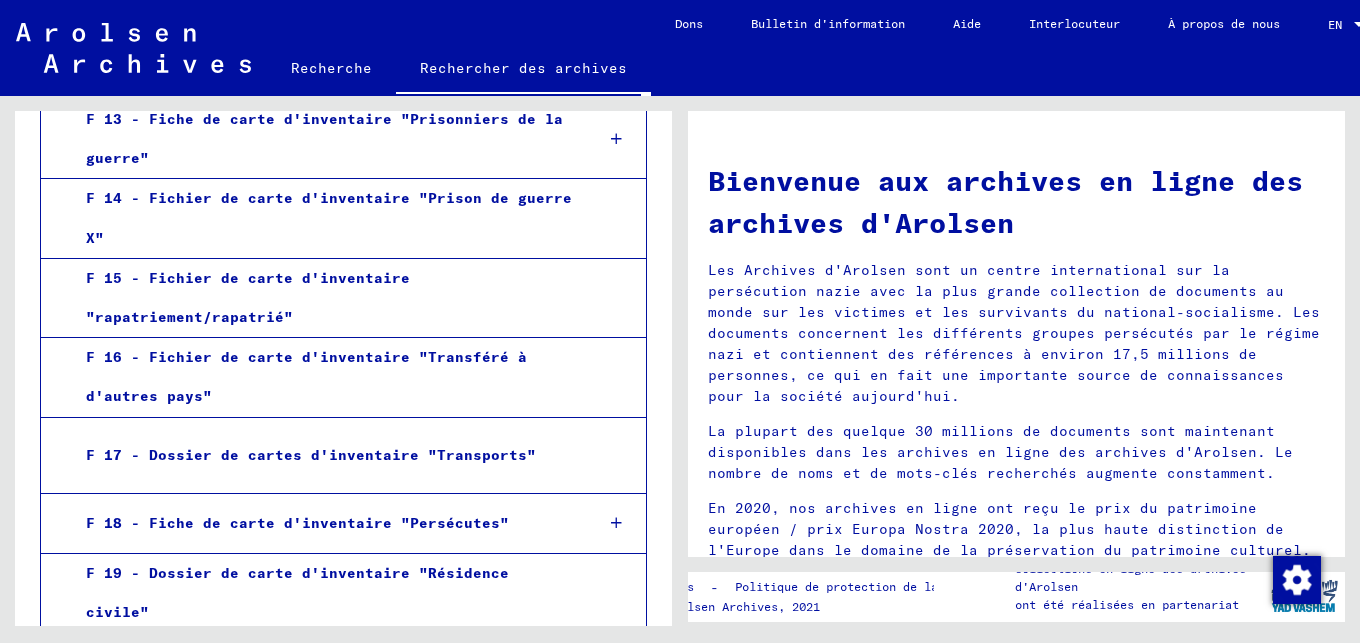 click on "F 17 - Dossier de cartes d'inventaire "Transports"" at bounding box center [323, 455] 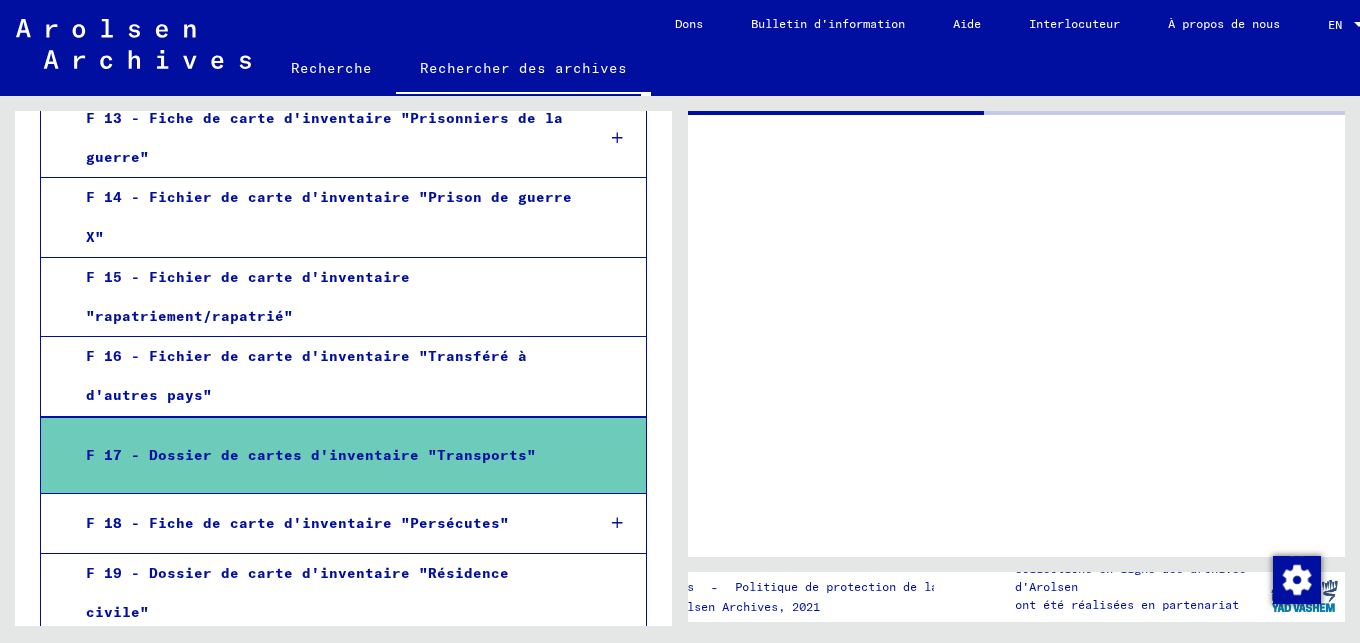 scroll, scrollTop: 1582, scrollLeft: 0, axis: vertical 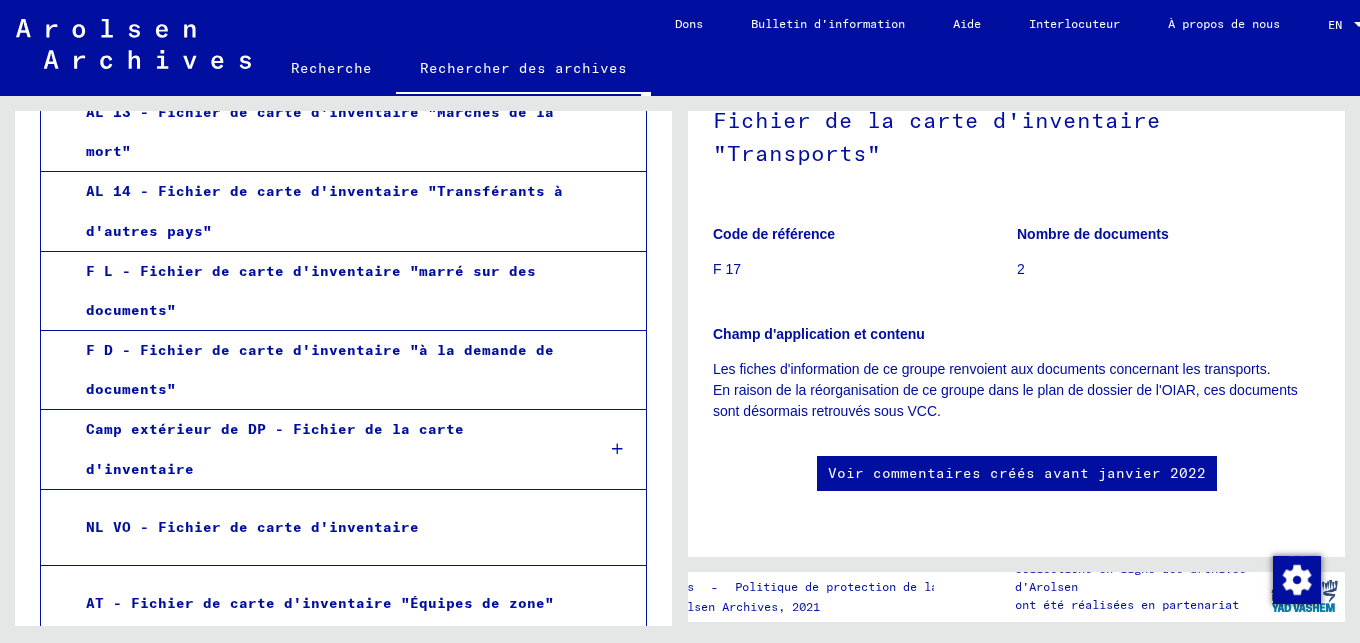 click on "Recherche" 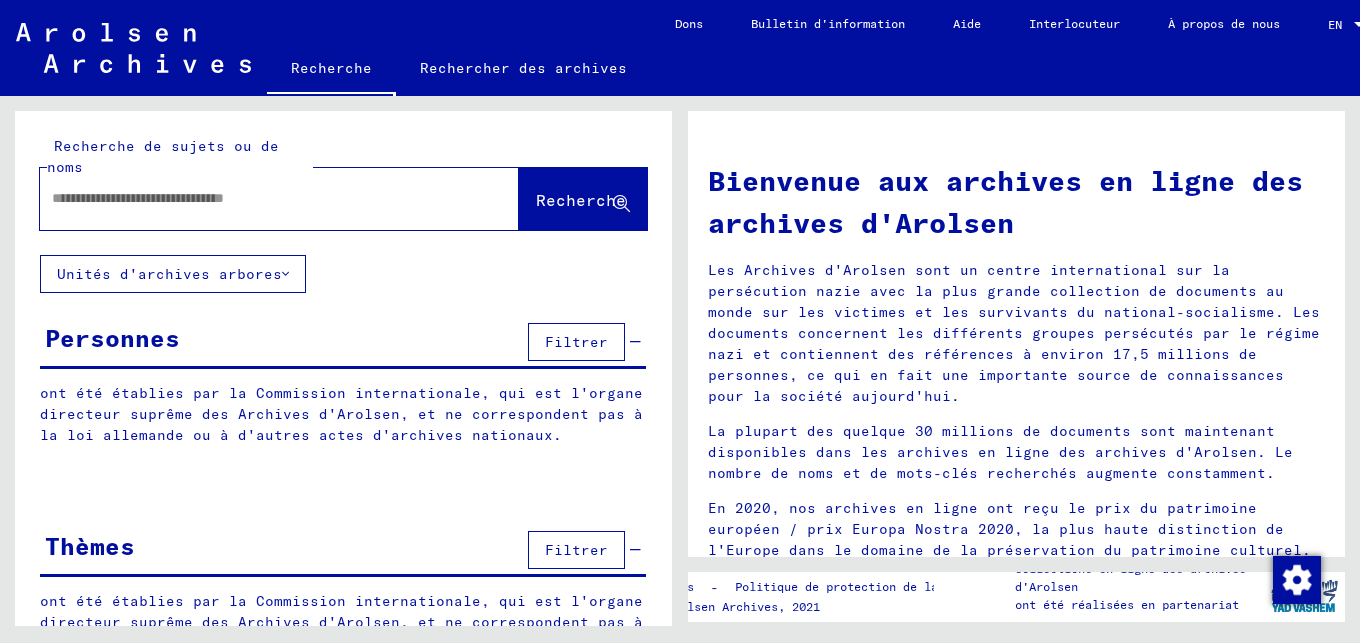 click at bounding box center (255, 198) 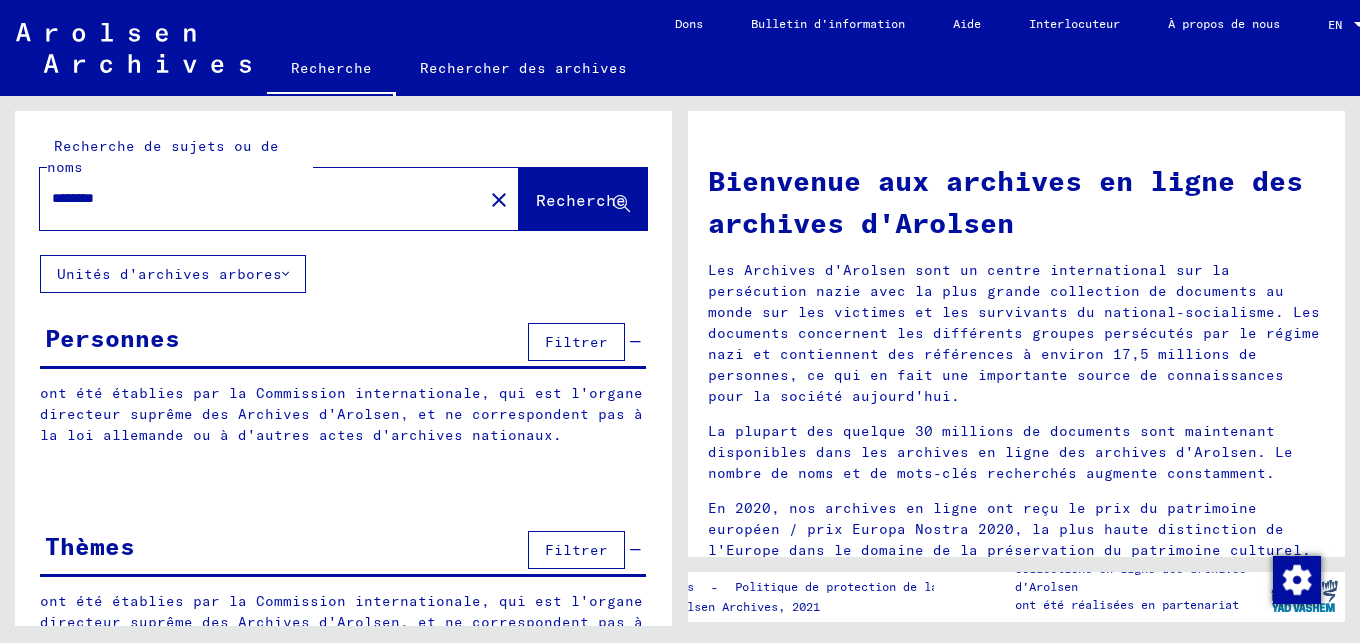 type on "********" 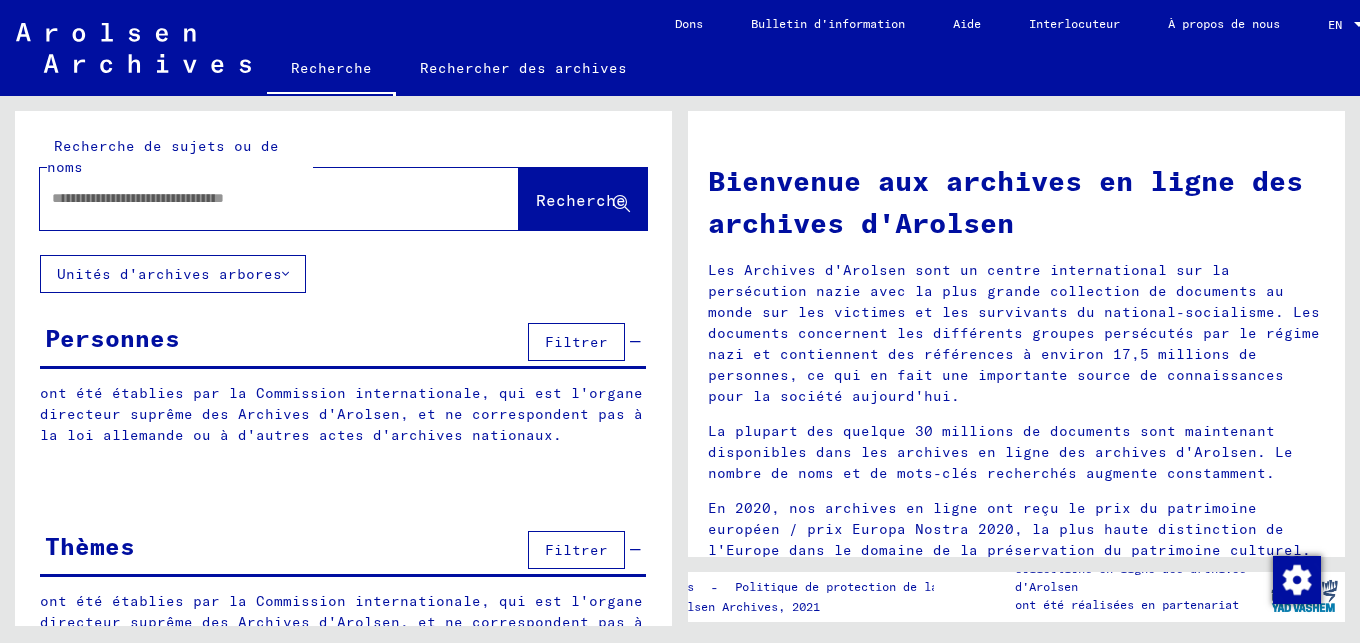 click 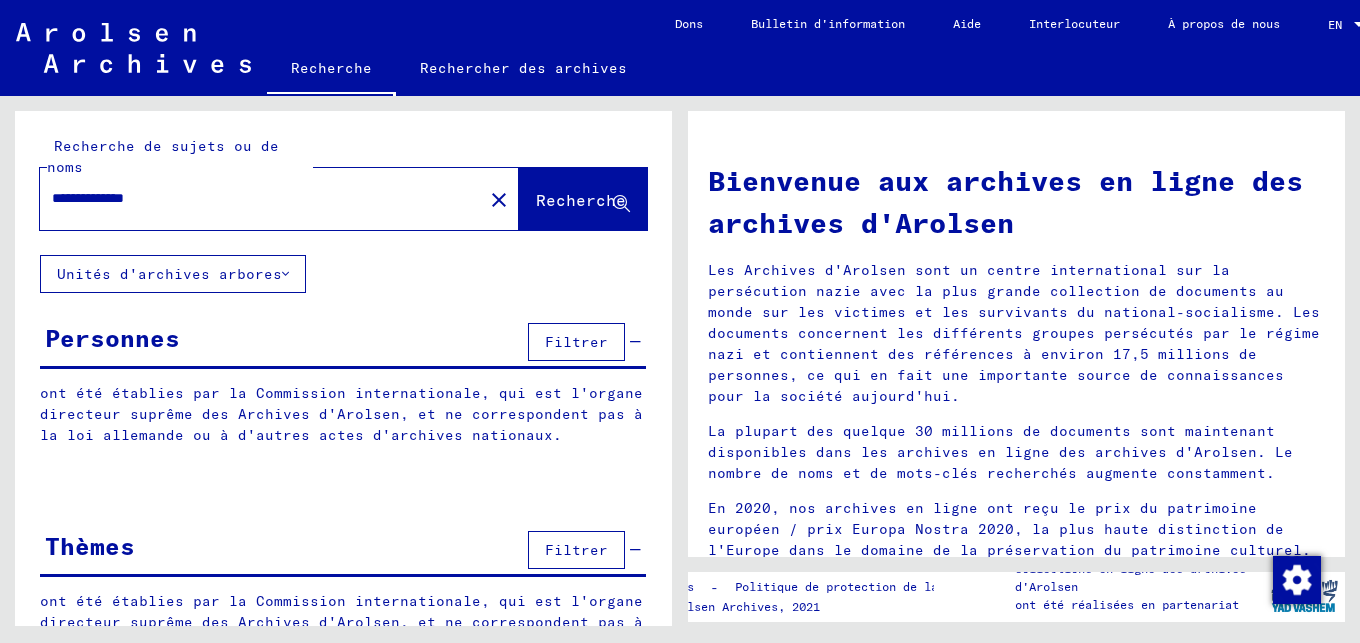 type on "**********" 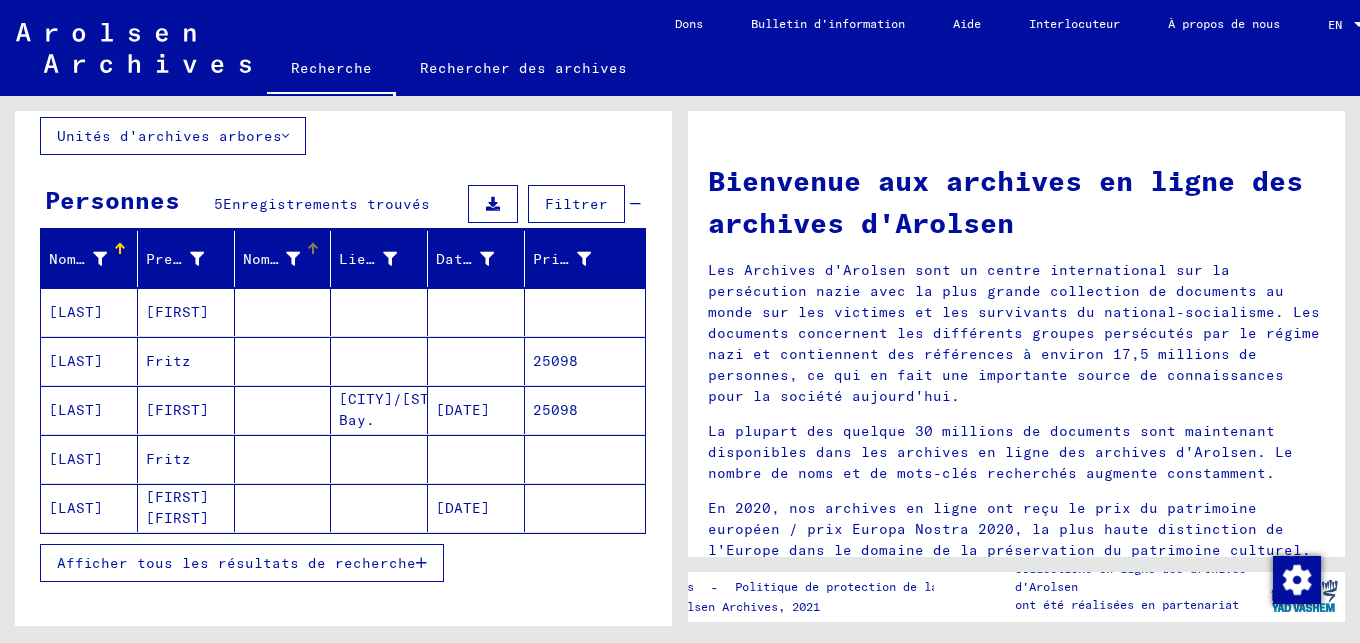 scroll, scrollTop: 139, scrollLeft: 0, axis: vertical 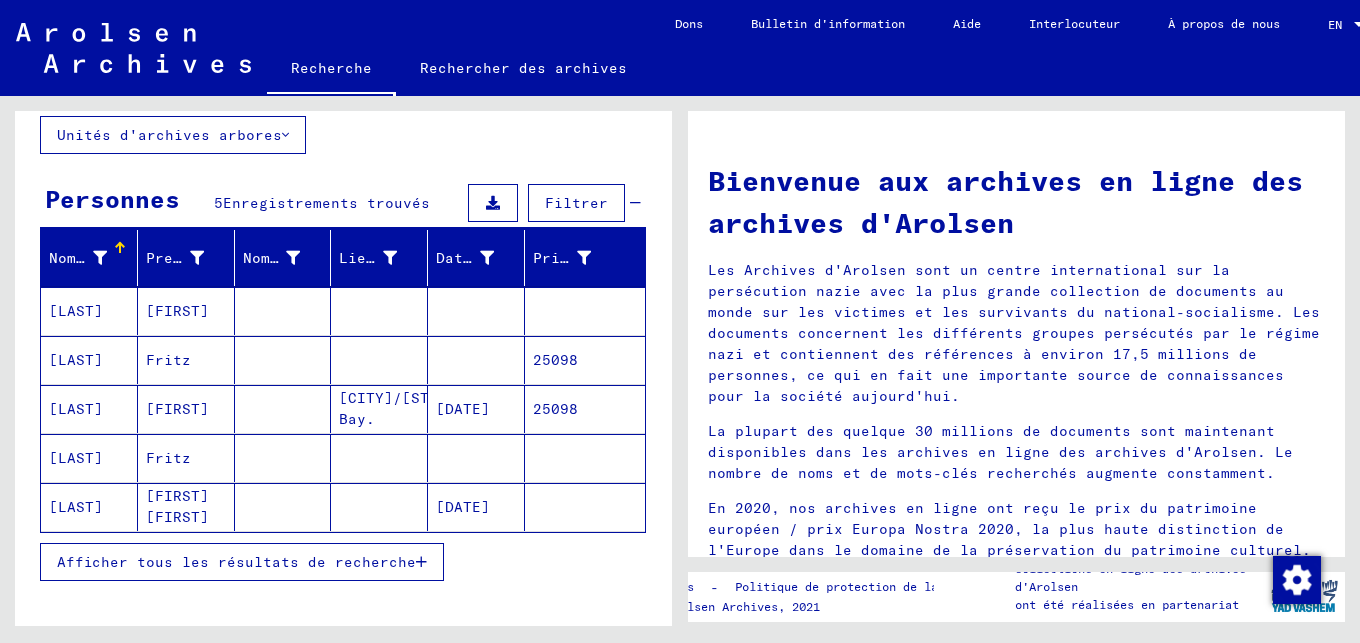 click on "Afficher tous les résultats de recherche" at bounding box center [236, 562] 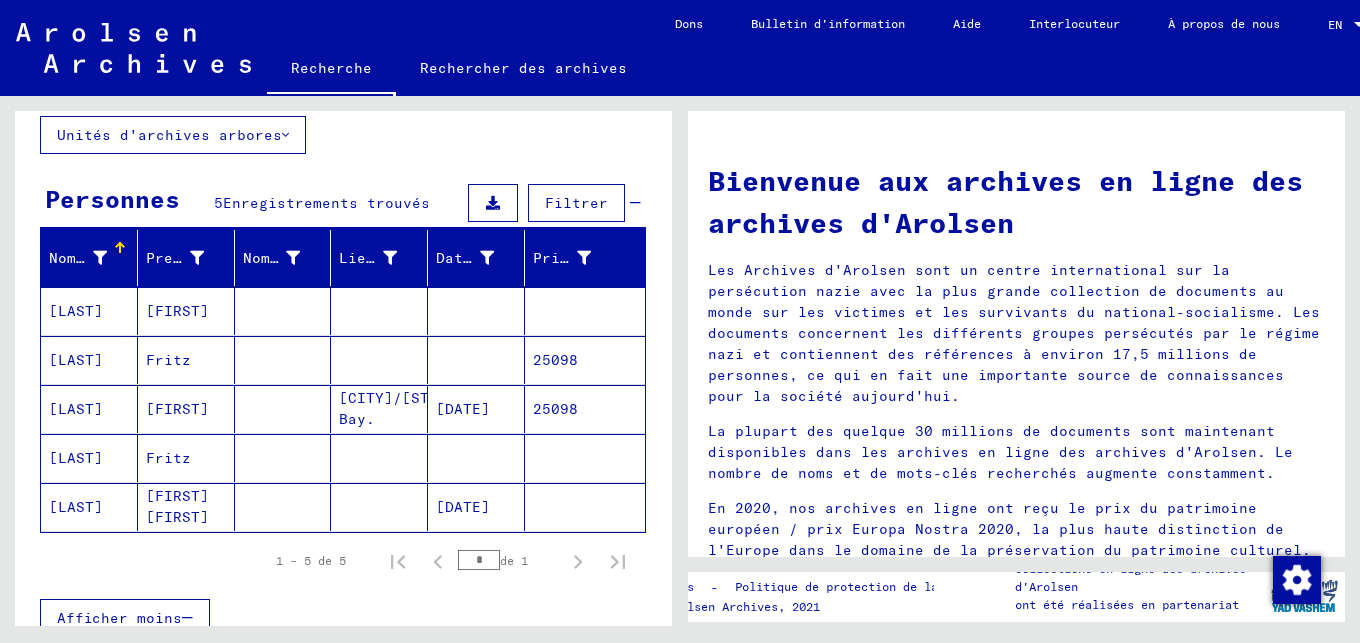 click on "[LAST]" at bounding box center (89, 360) 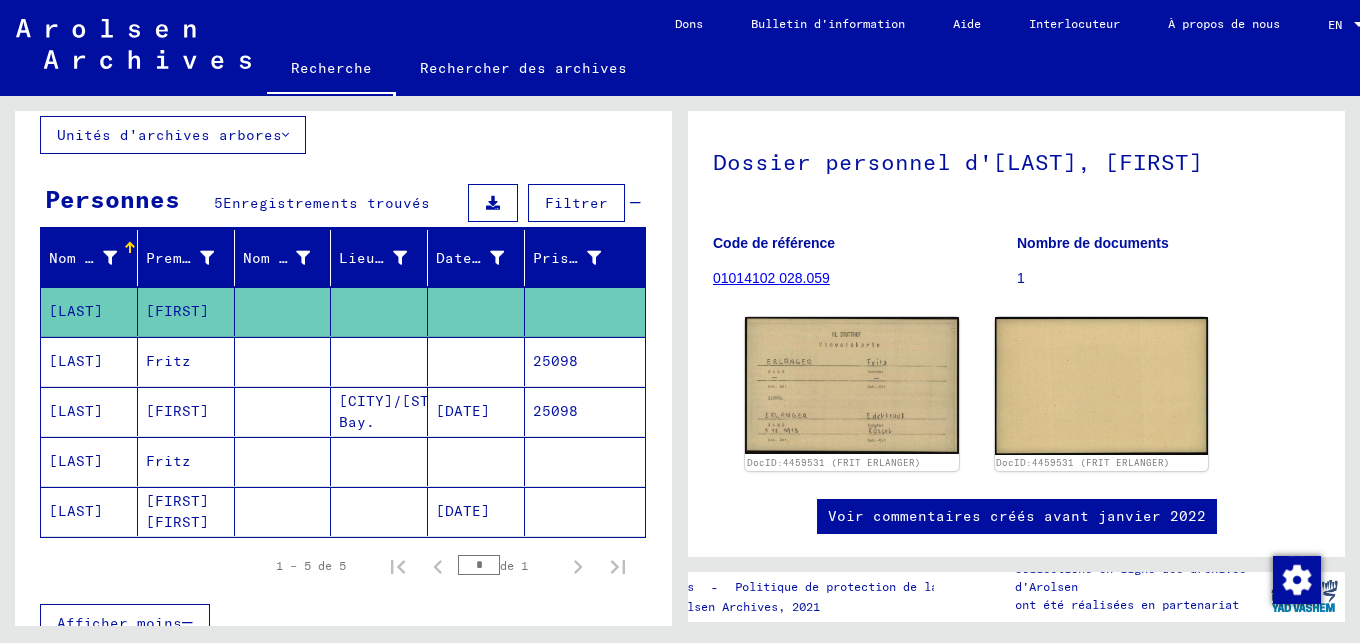 scroll, scrollTop: 121, scrollLeft: 0, axis: vertical 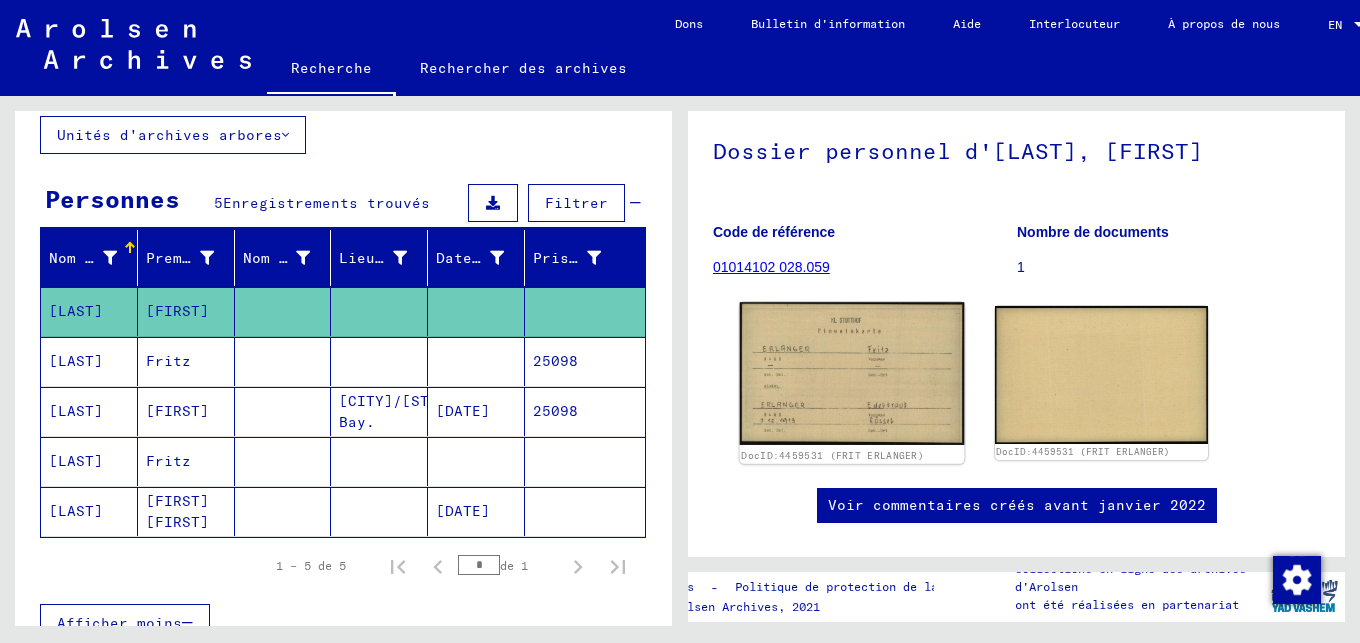 click 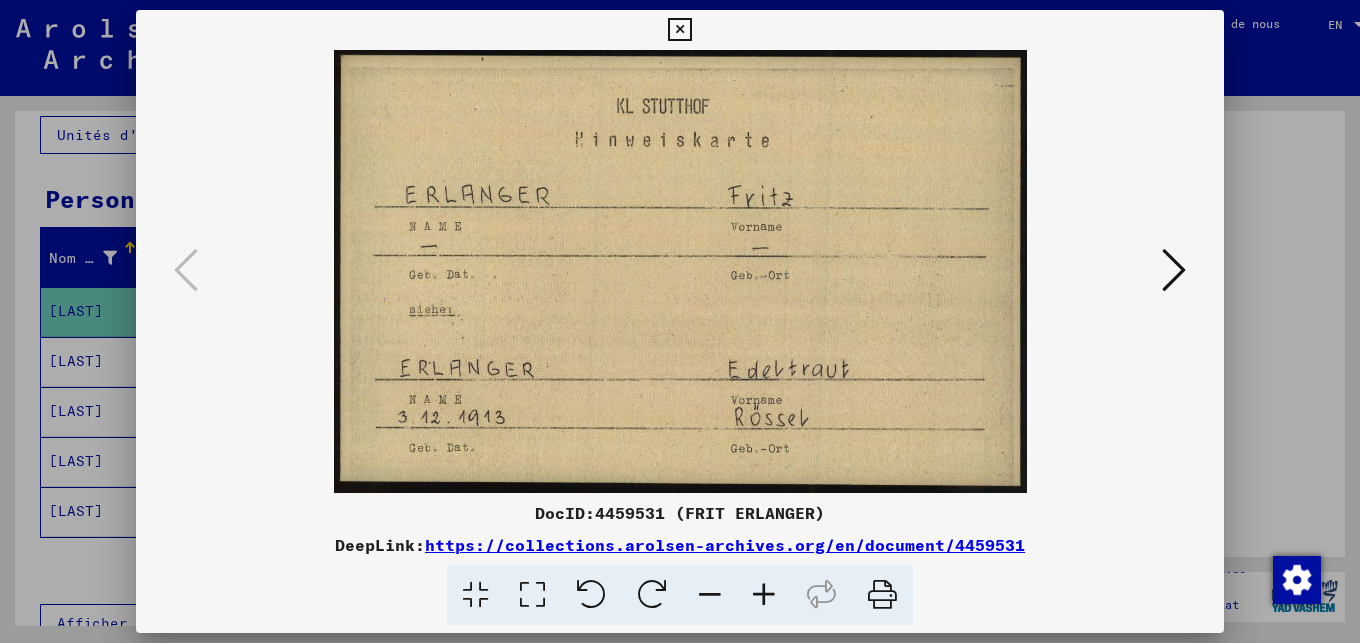 click at bounding box center [680, 271] 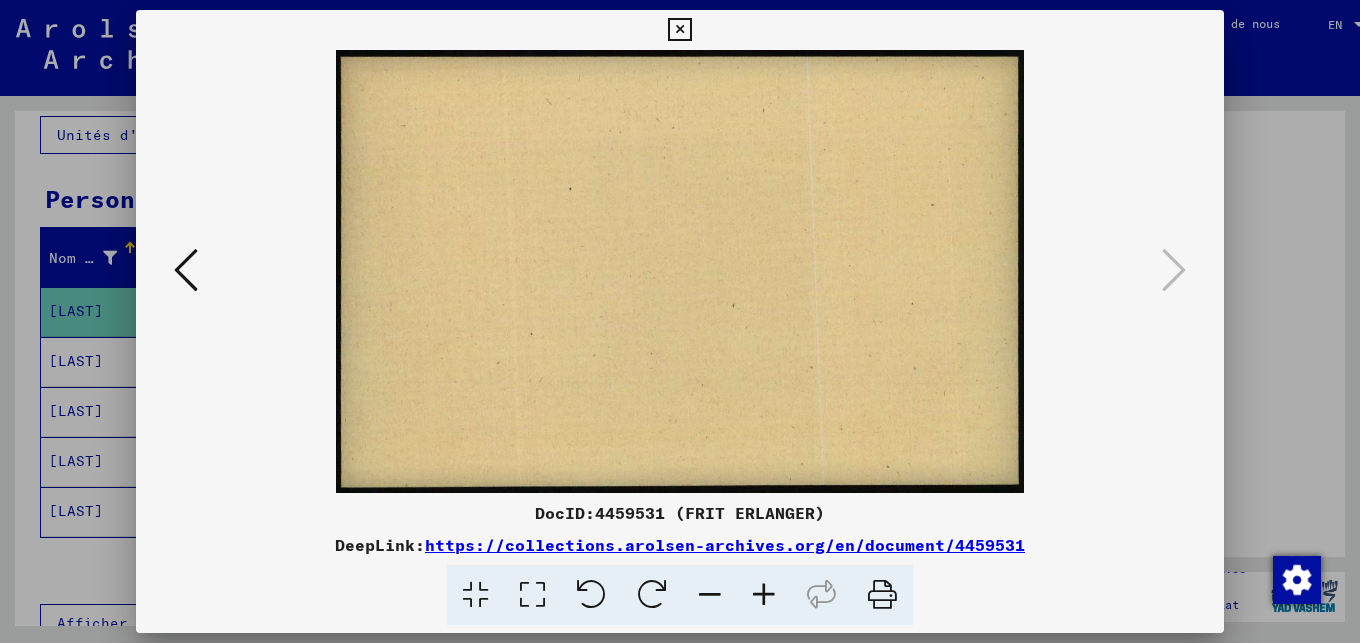 click at bounding box center (679, 30) 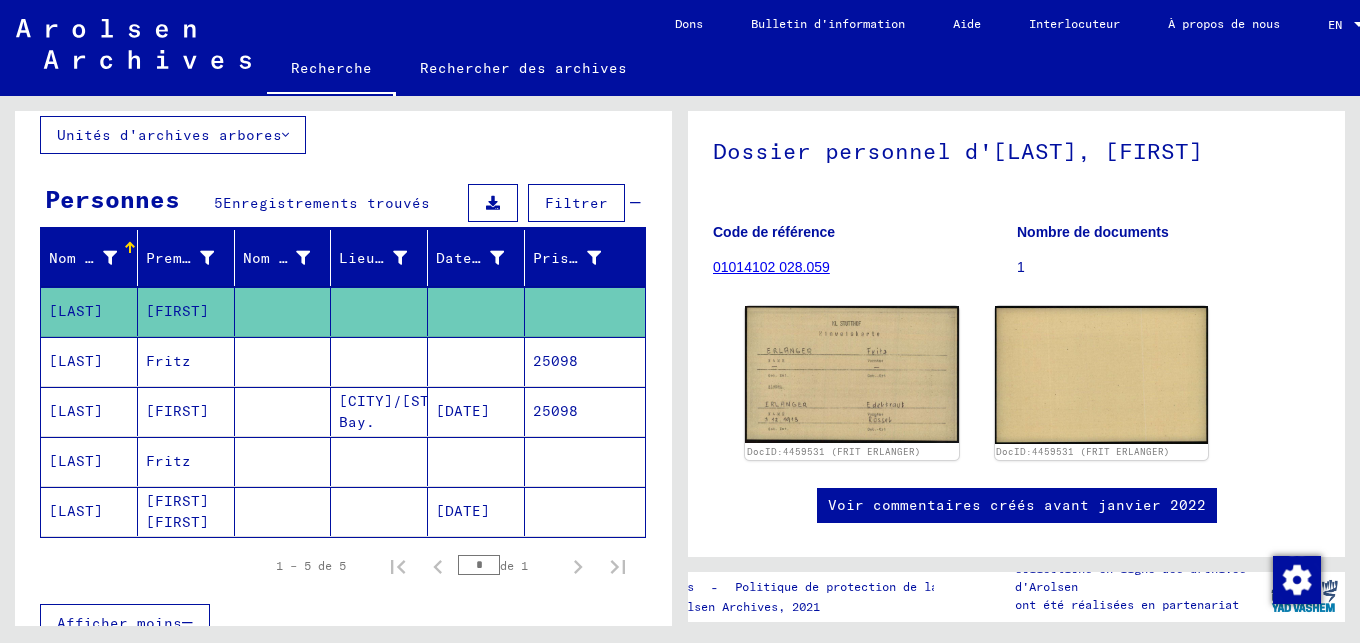 click on "[LAST]" at bounding box center [89, 411] 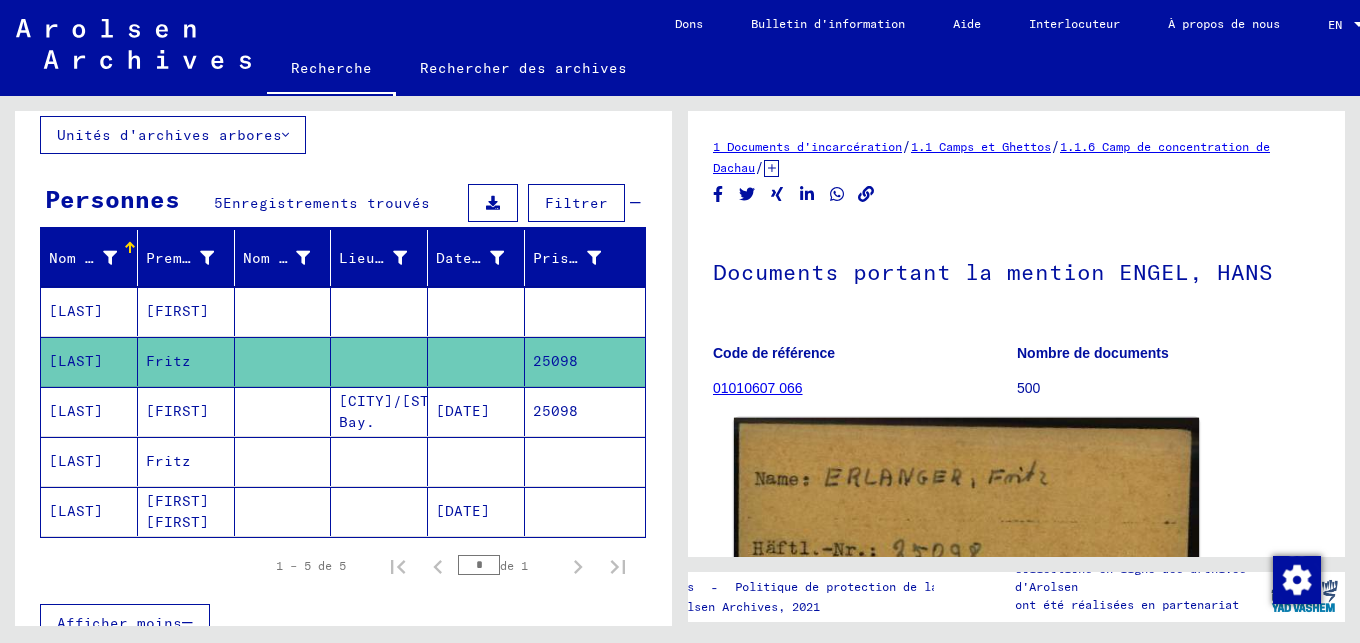 scroll, scrollTop: 242, scrollLeft: 0, axis: vertical 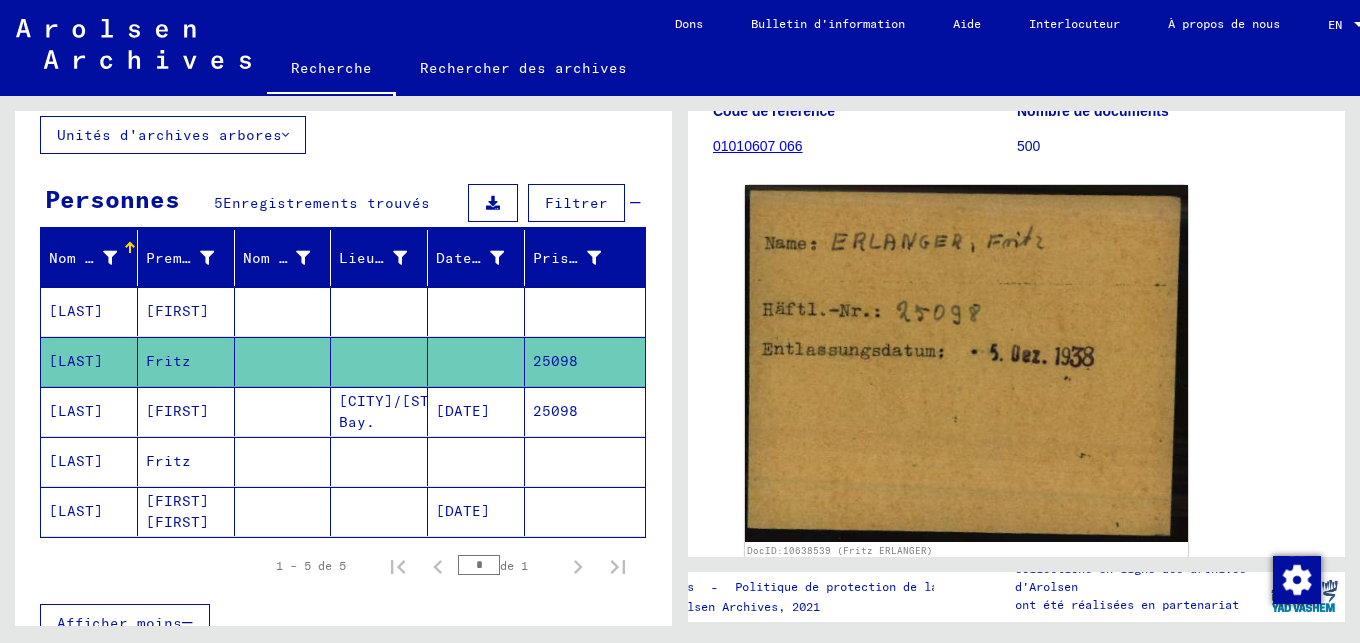 click on "[LAST]" at bounding box center [89, 461] 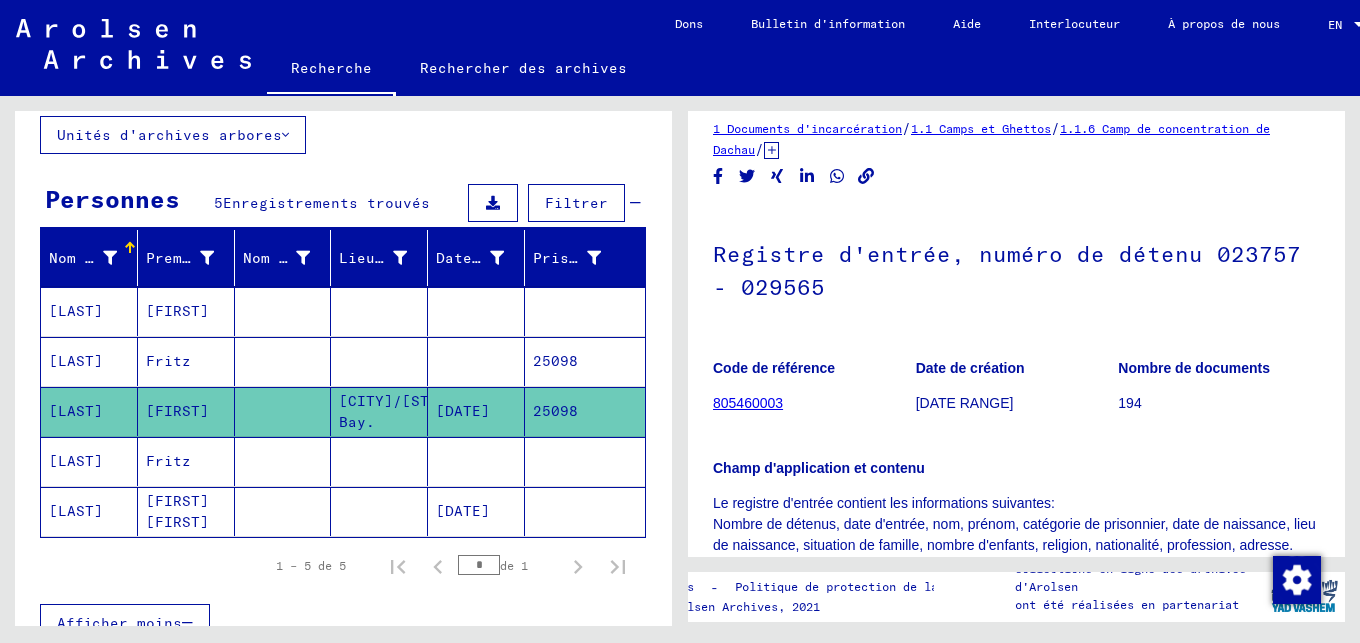 scroll, scrollTop: 0, scrollLeft: 0, axis: both 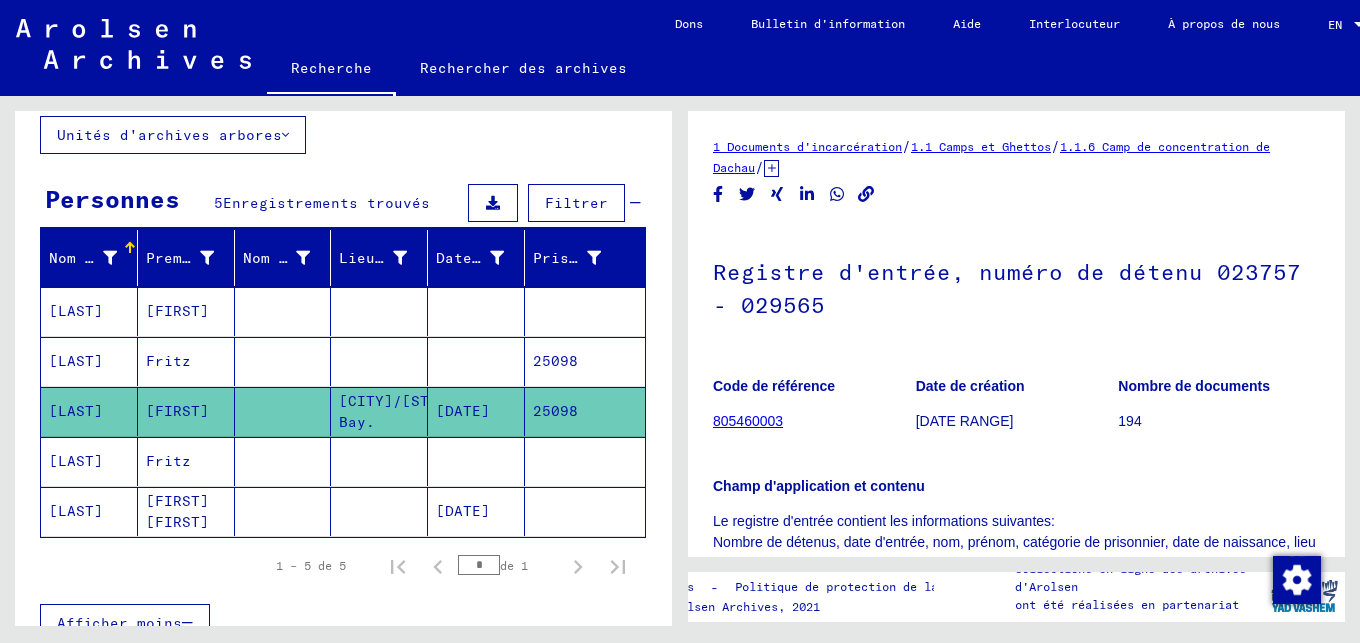 click on "[LAST]" at bounding box center (89, 511) 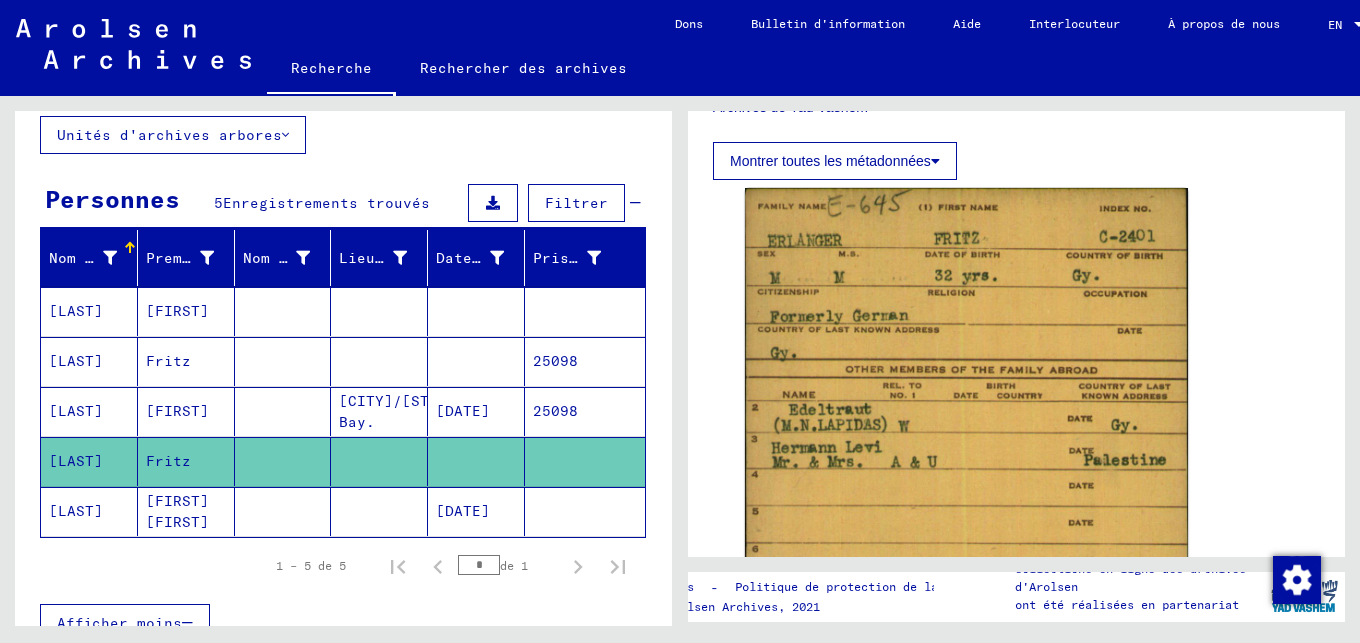 scroll, scrollTop: 1066, scrollLeft: 0, axis: vertical 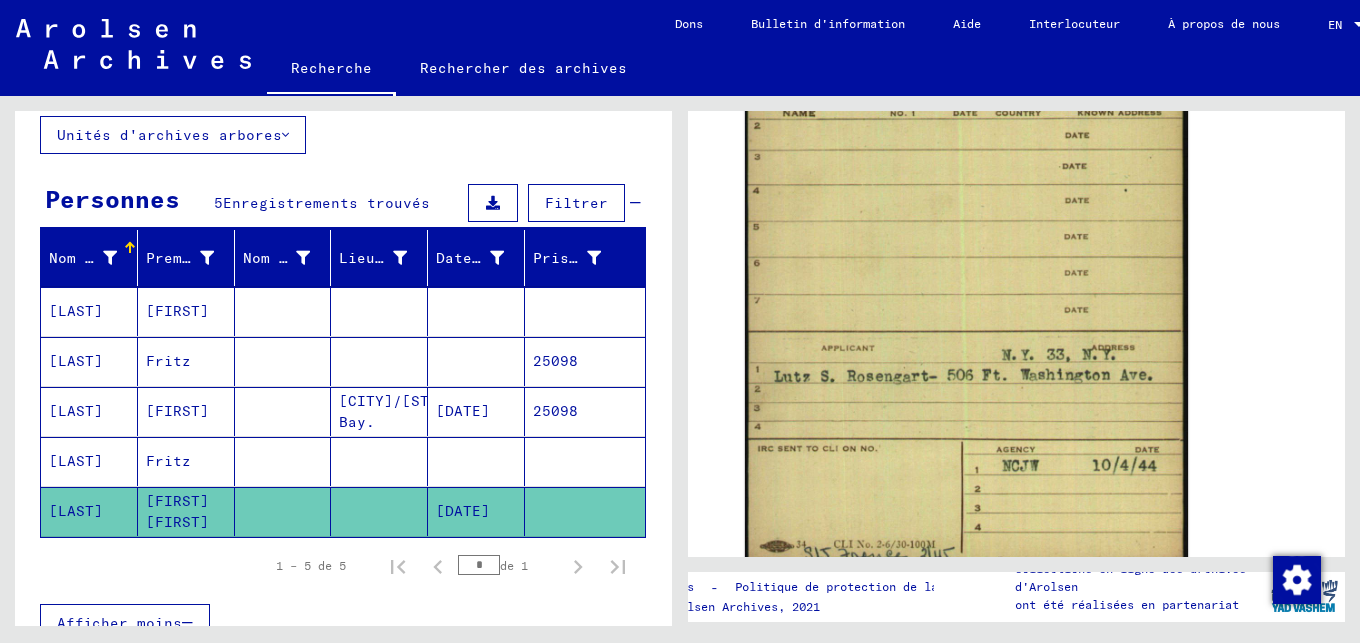 click on "[LAST]" at bounding box center [89, 361] 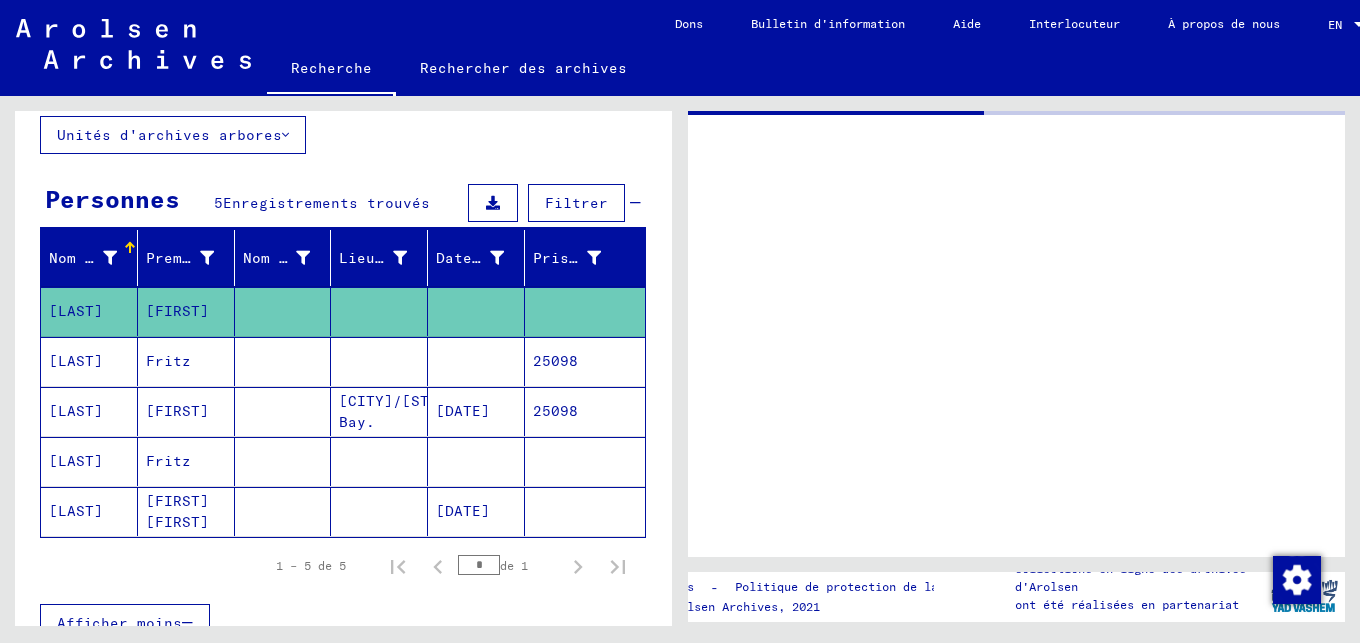scroll, scrollTop: 0, scrollLeft: 0, axis: both 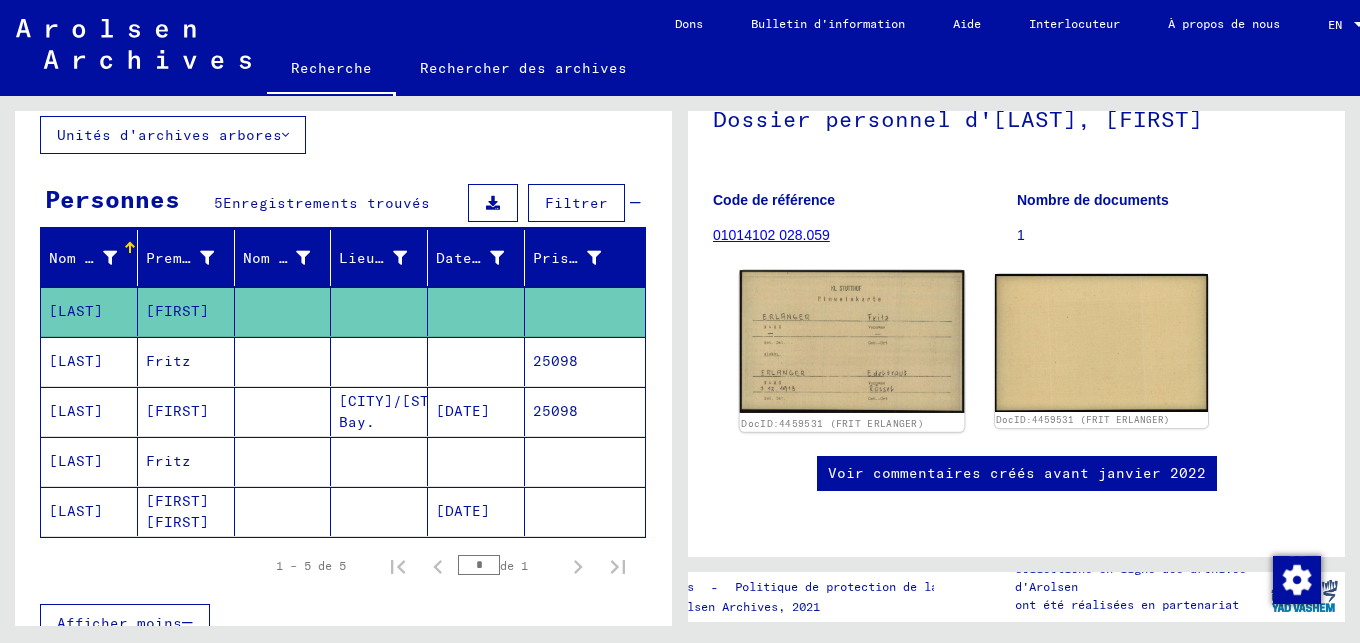 click 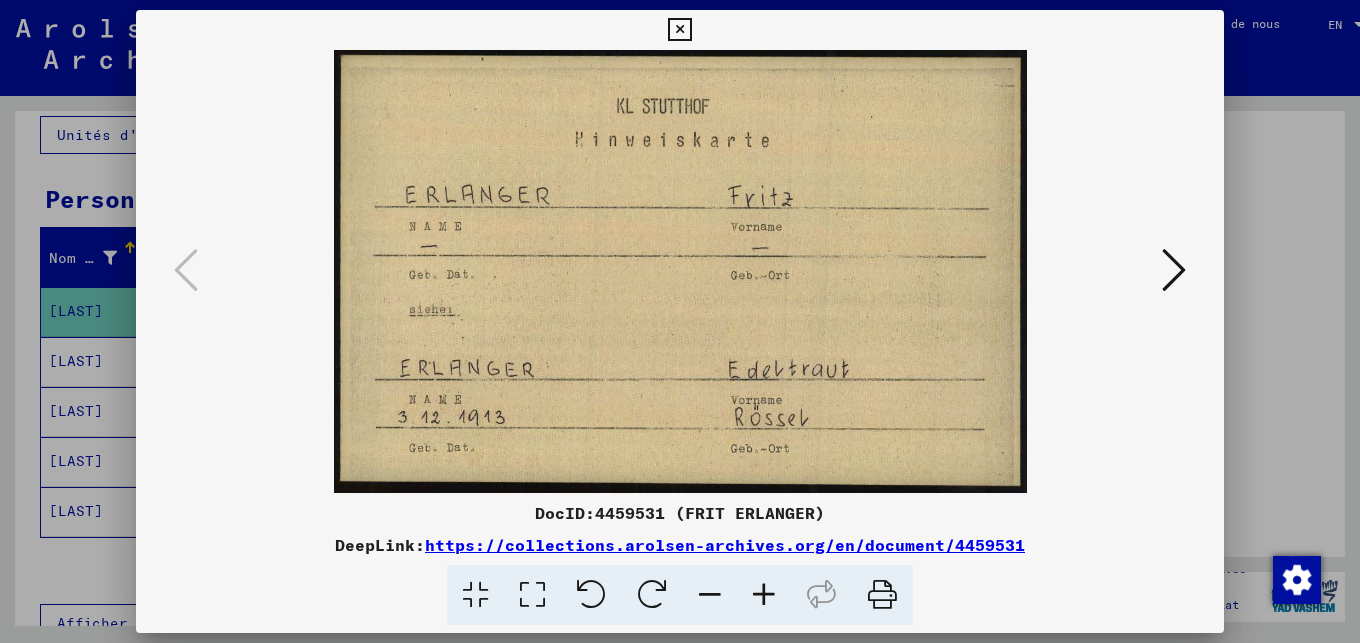 click at bounding box center [679, 30] 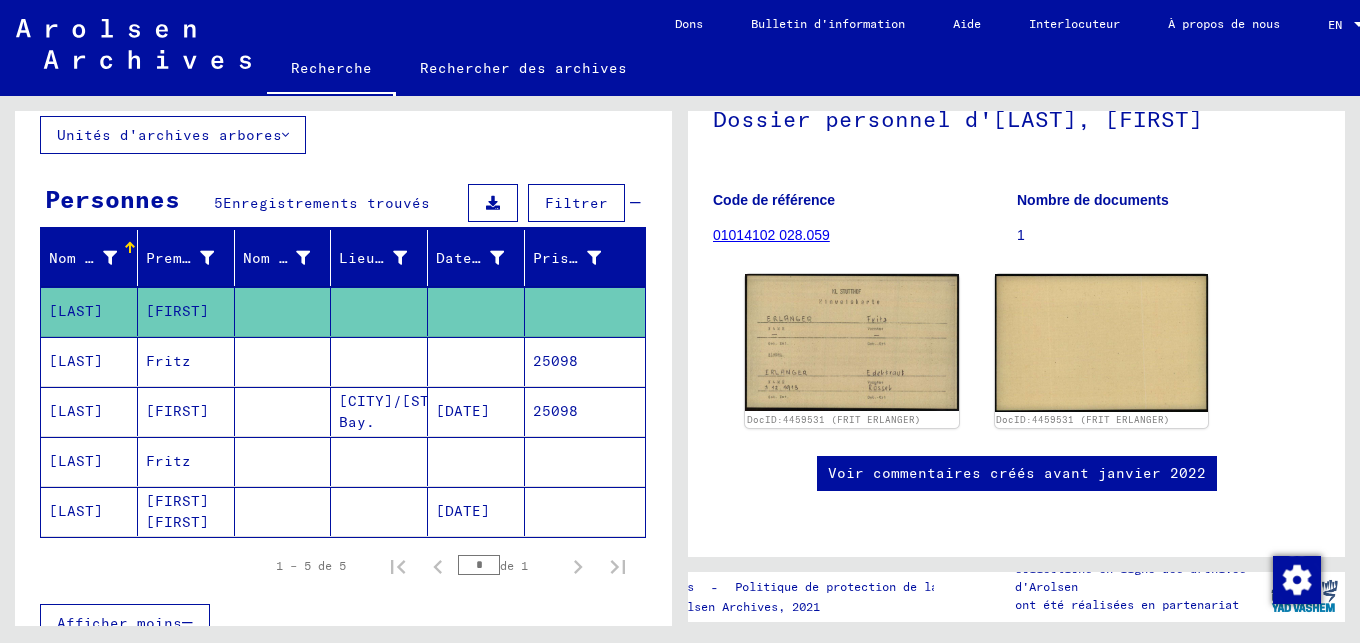 click on "[LAST]" at bounding box center (89, 411) 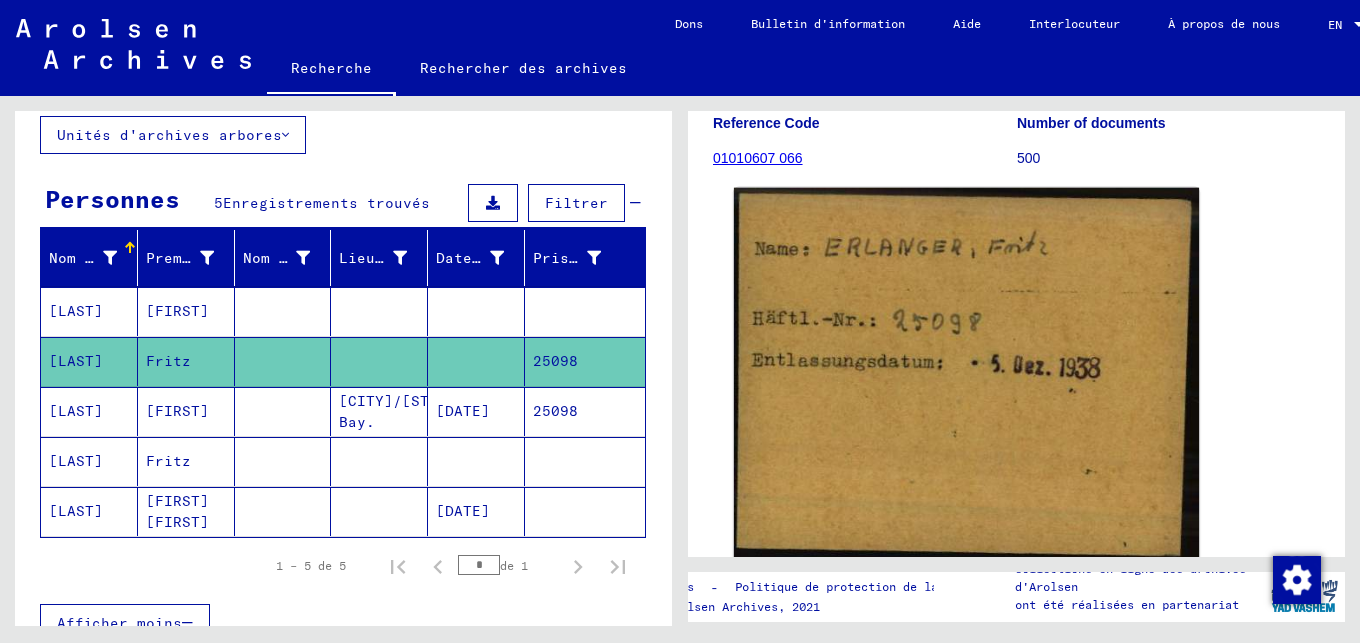 scroll, scrollTop: 230, scrollLeft: 0, axis: vertical 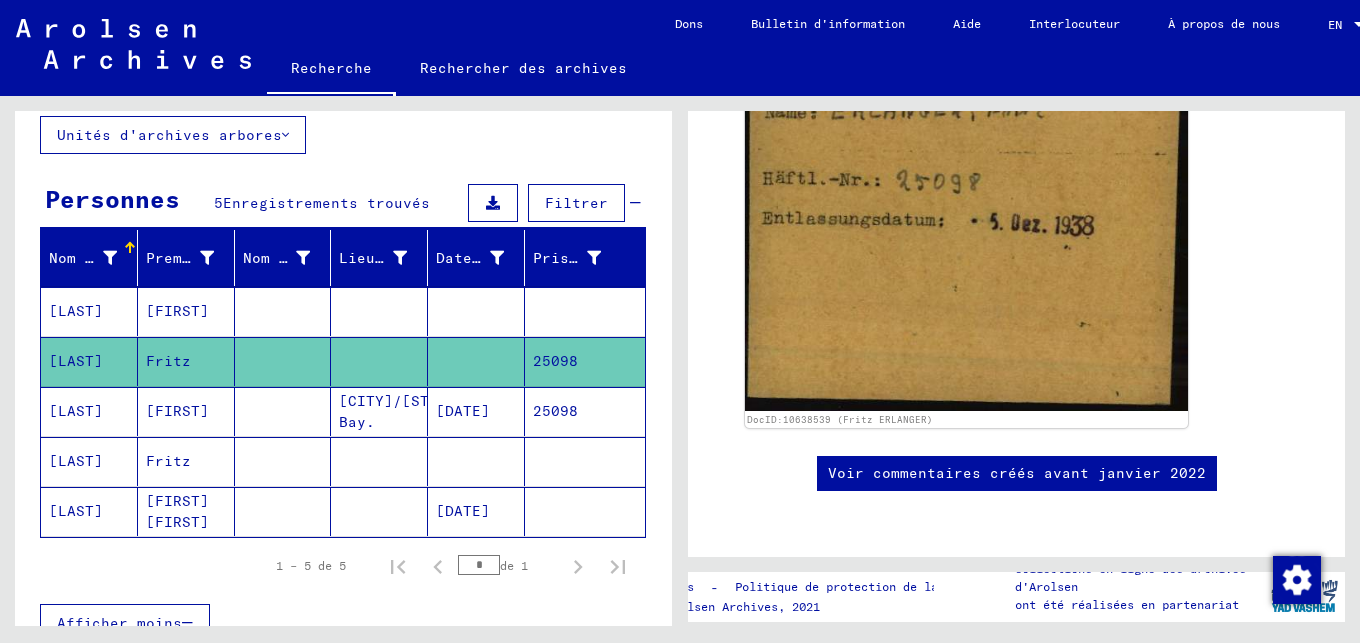 click on "[LAST]" at bounding box center (89, 461) 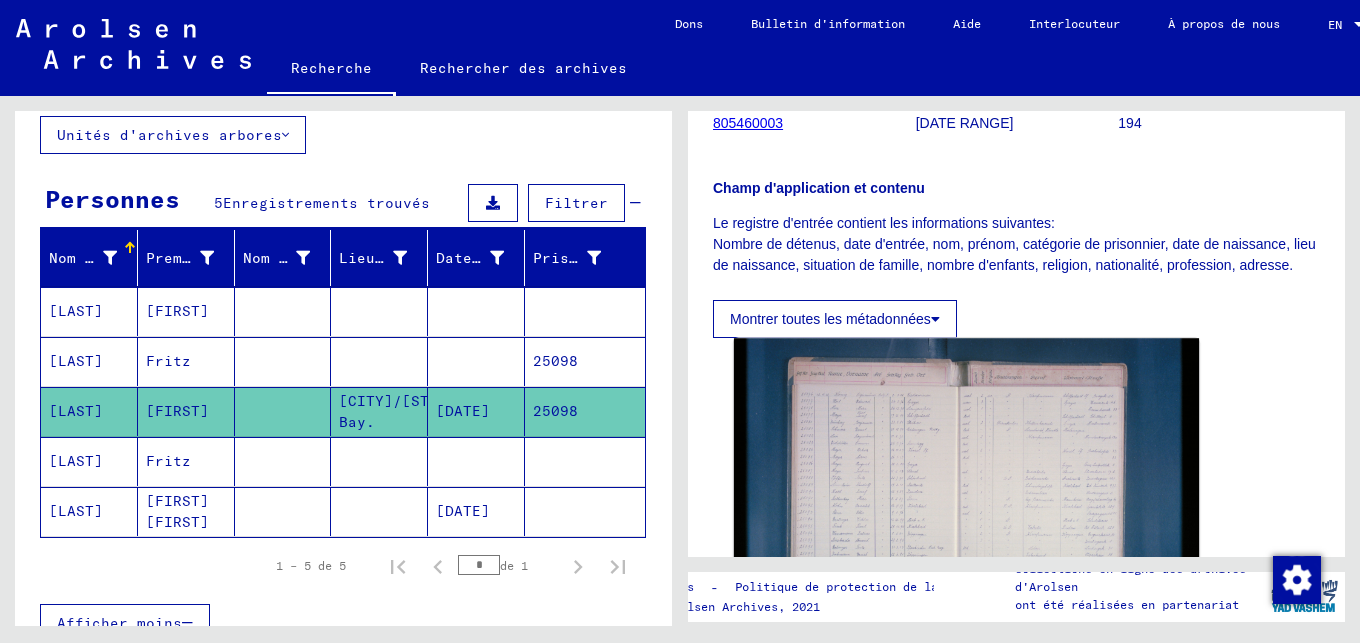 scroll, scrollTop: 299, scrollLeft: 0, axis: vertical 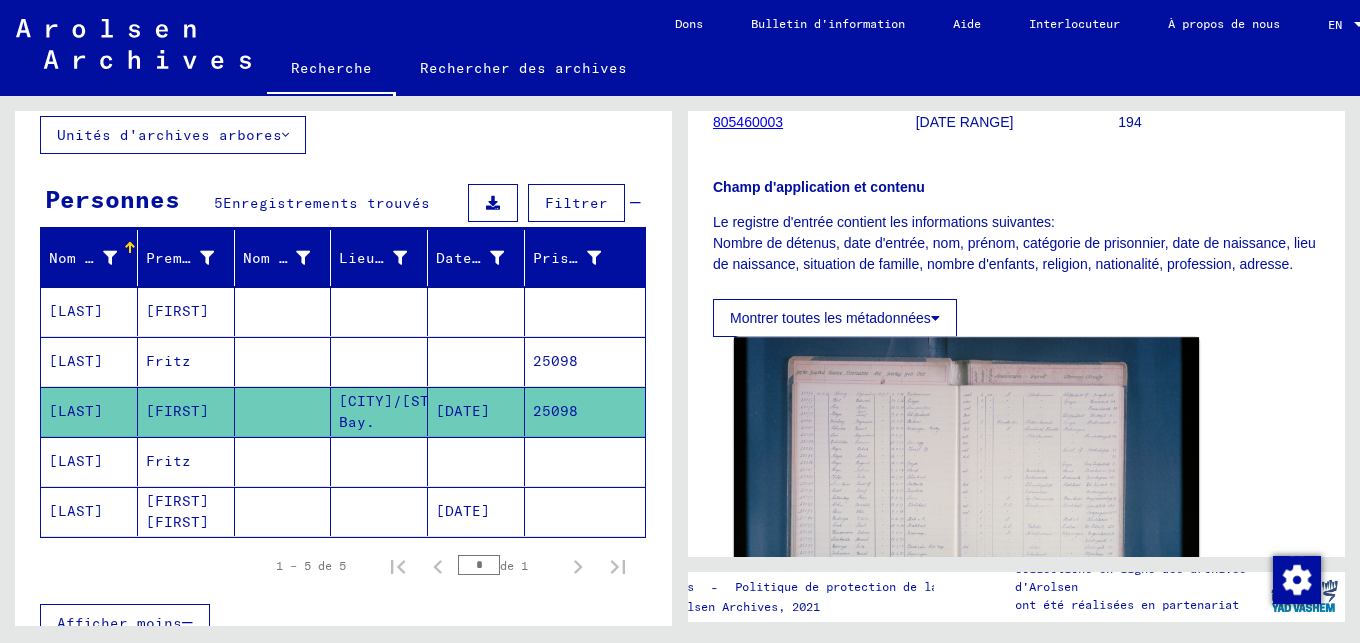 click 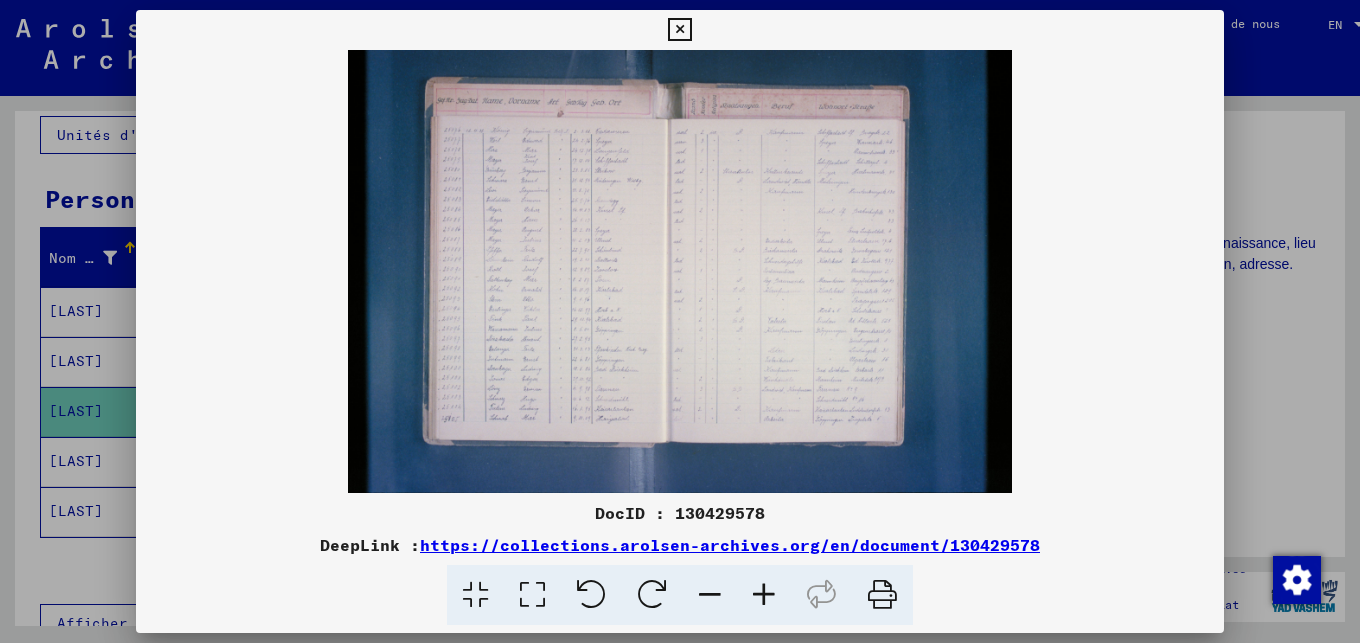 click at bounding box center [764, 595] 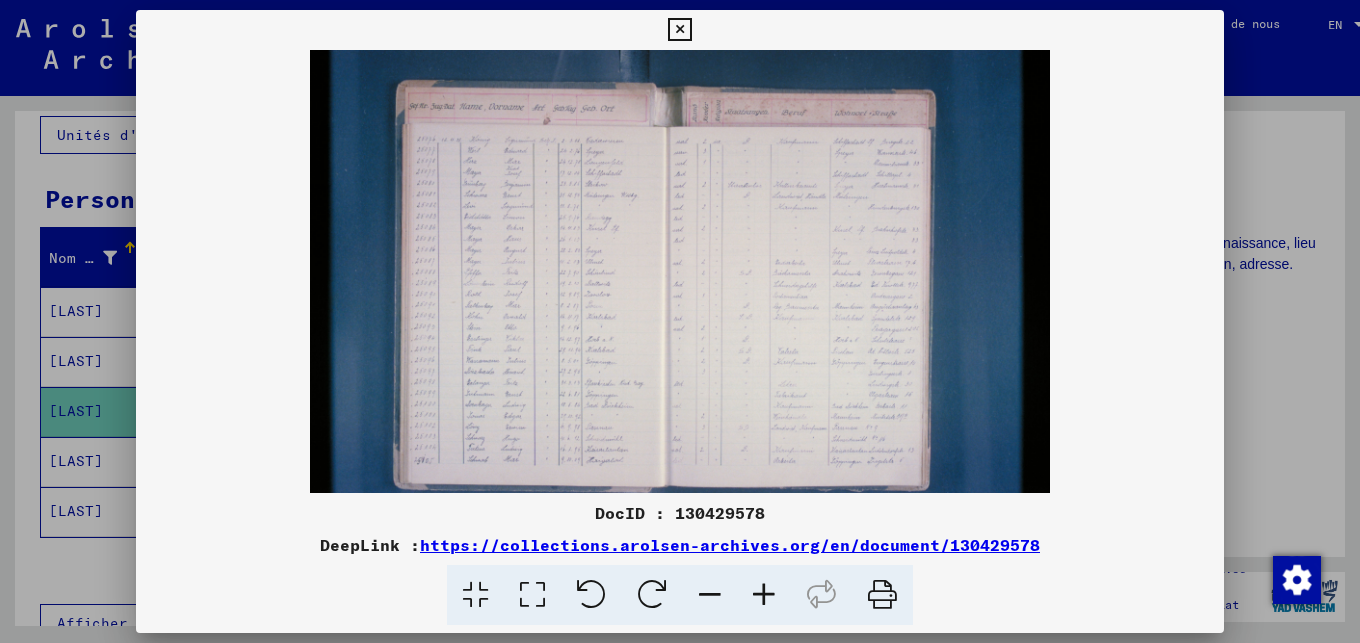 click at bounding box center [764, 595] 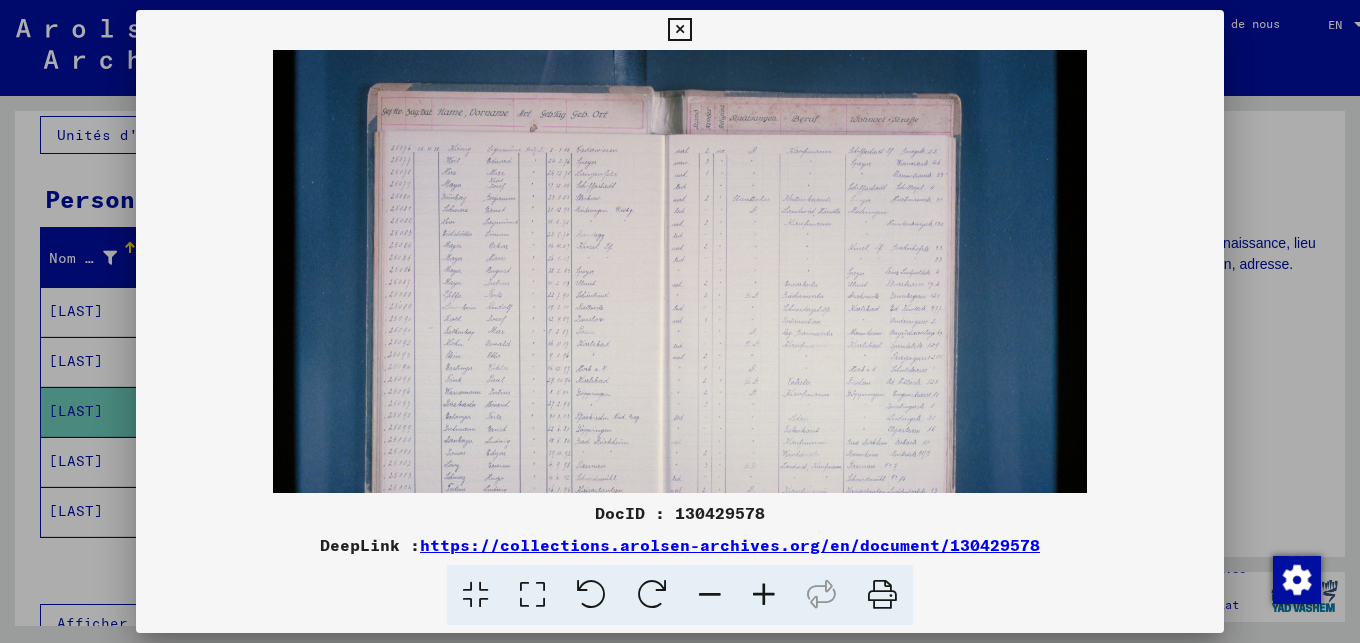 click at bounding box center (764, 595) 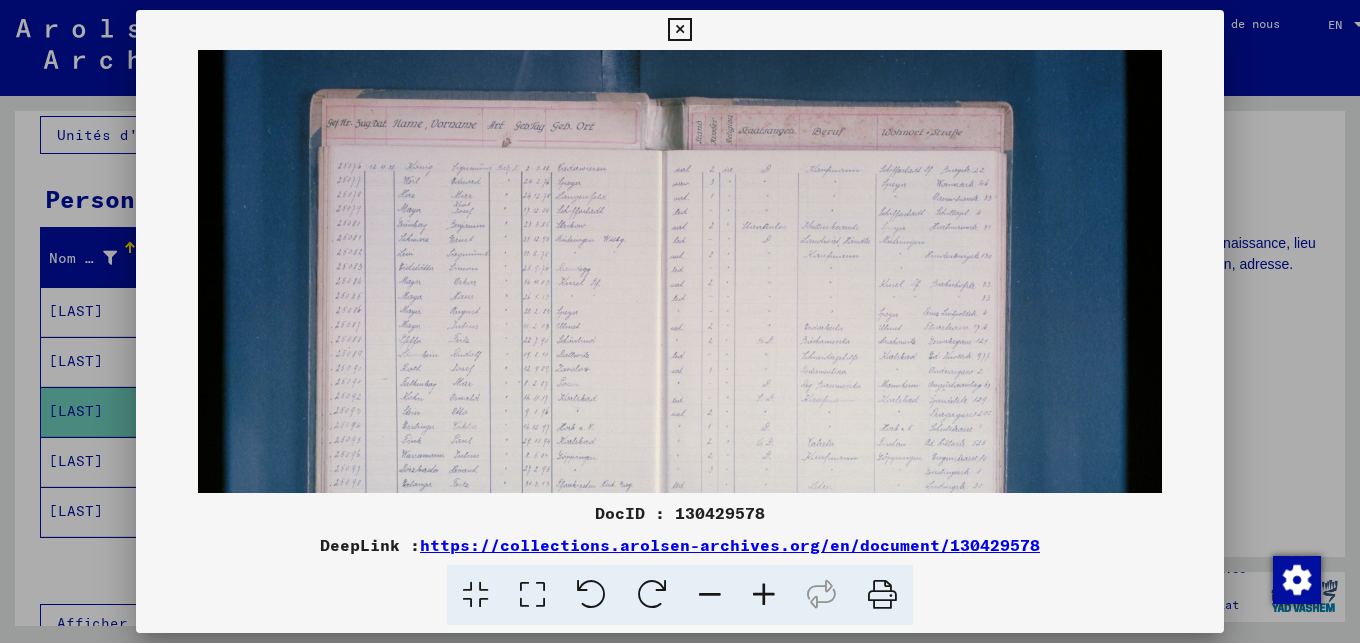 click at bounding box center (764, 595) 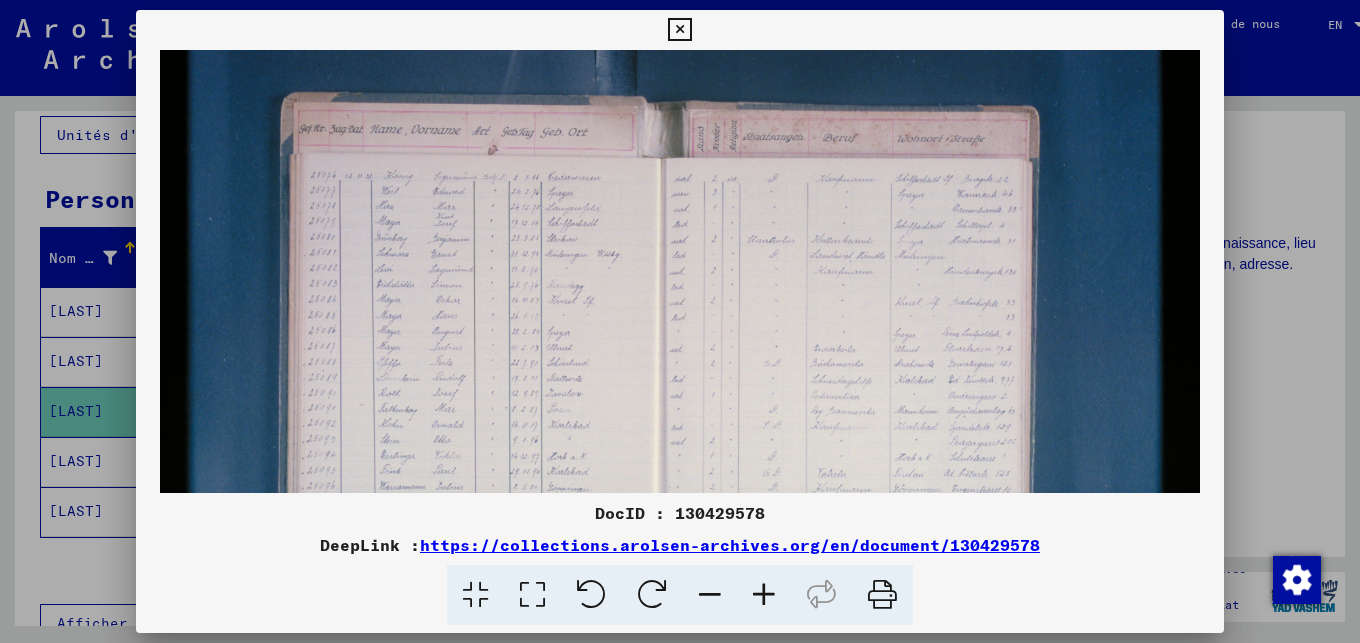 click at bounding box center [764, 595] 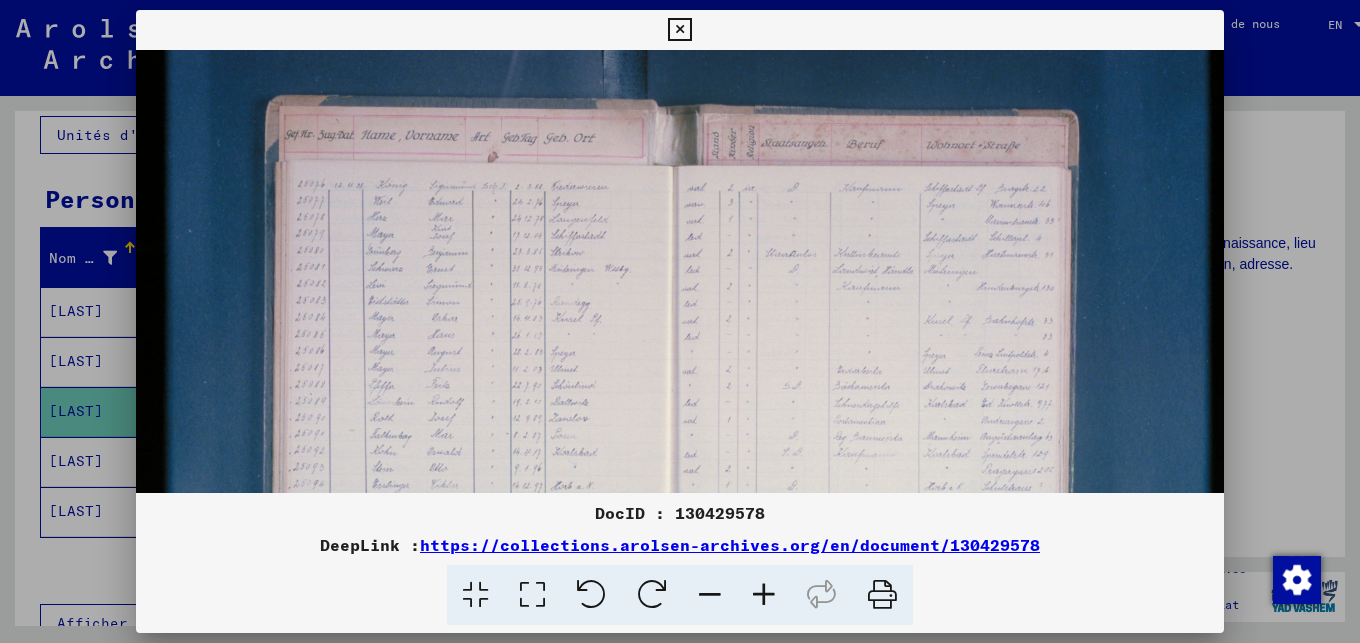click at bounding box center [764, 595] 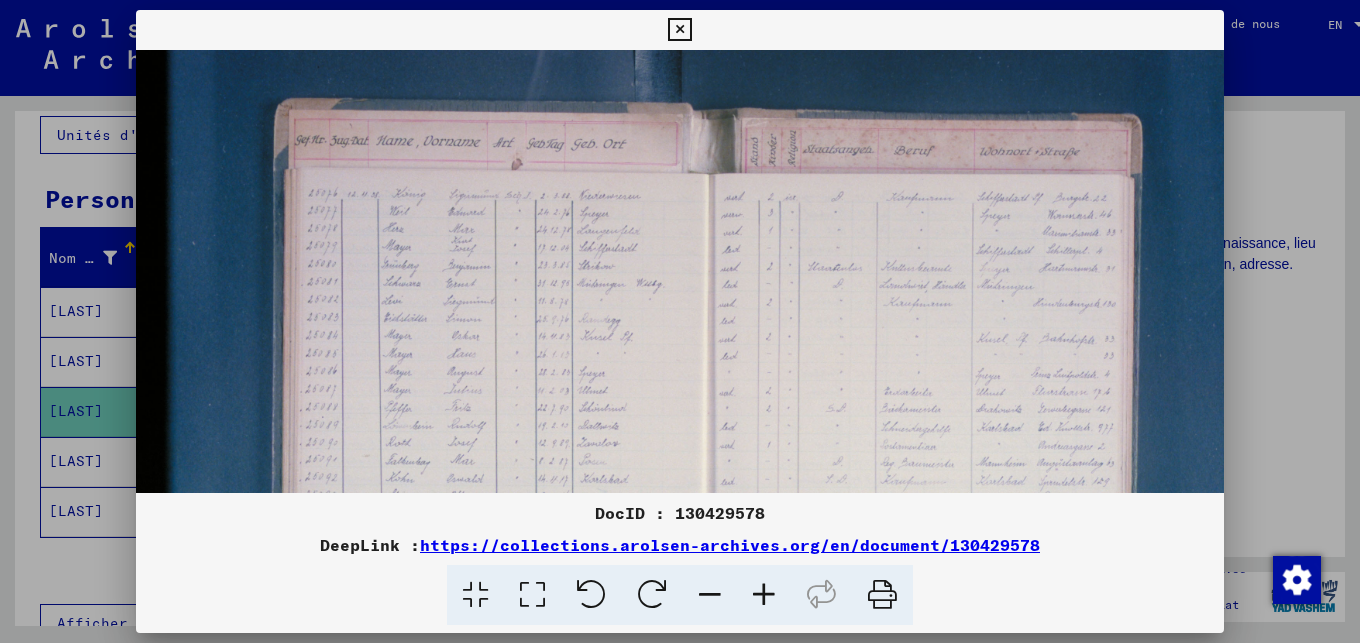 click at bounding box center (764, 595) 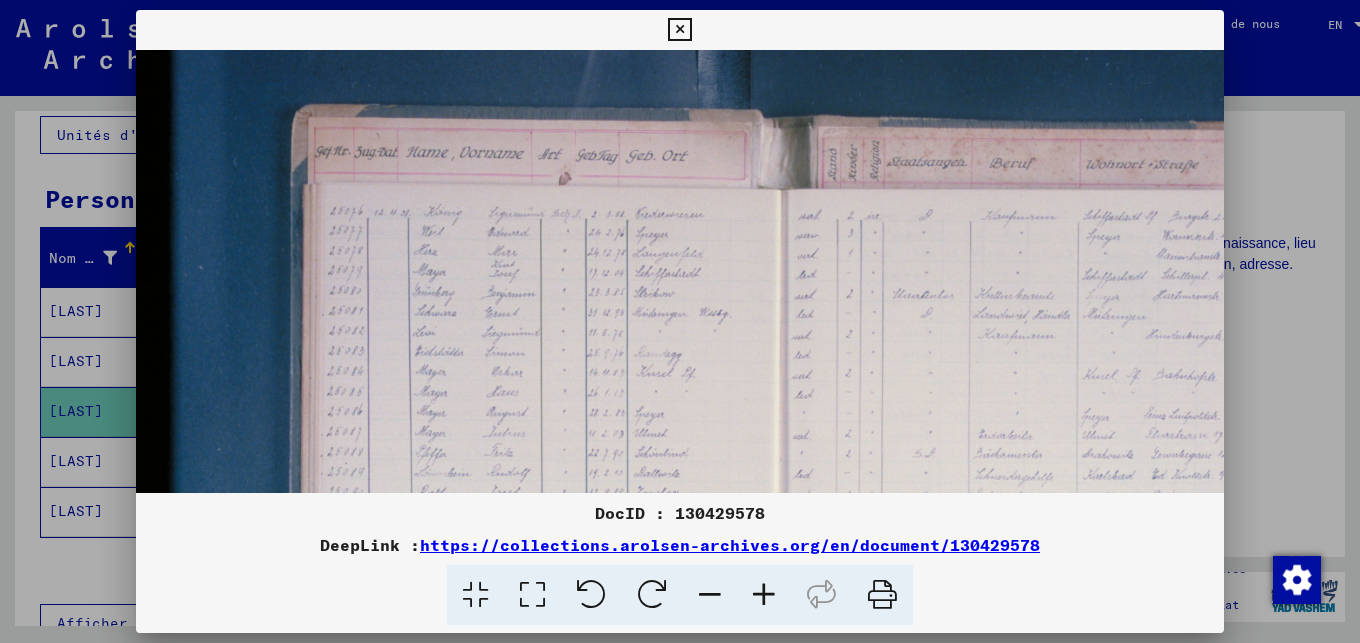 click at bounding box center (764, 595) 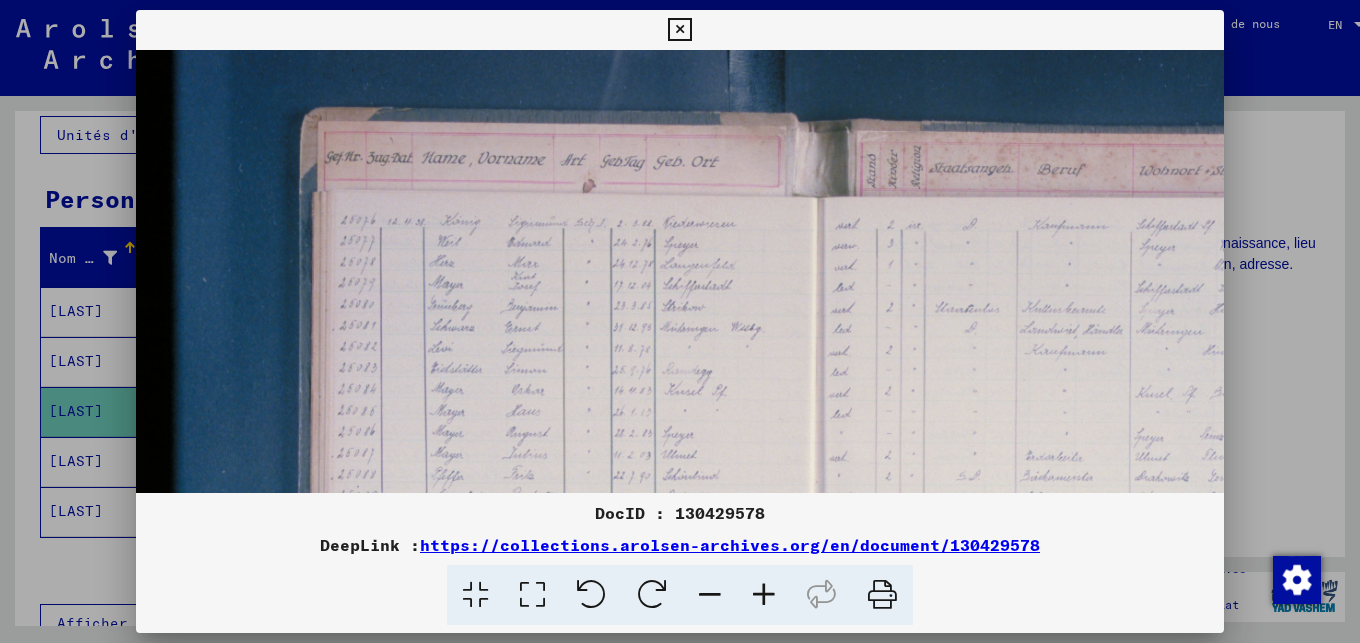 click at bounding box center (764, 595) 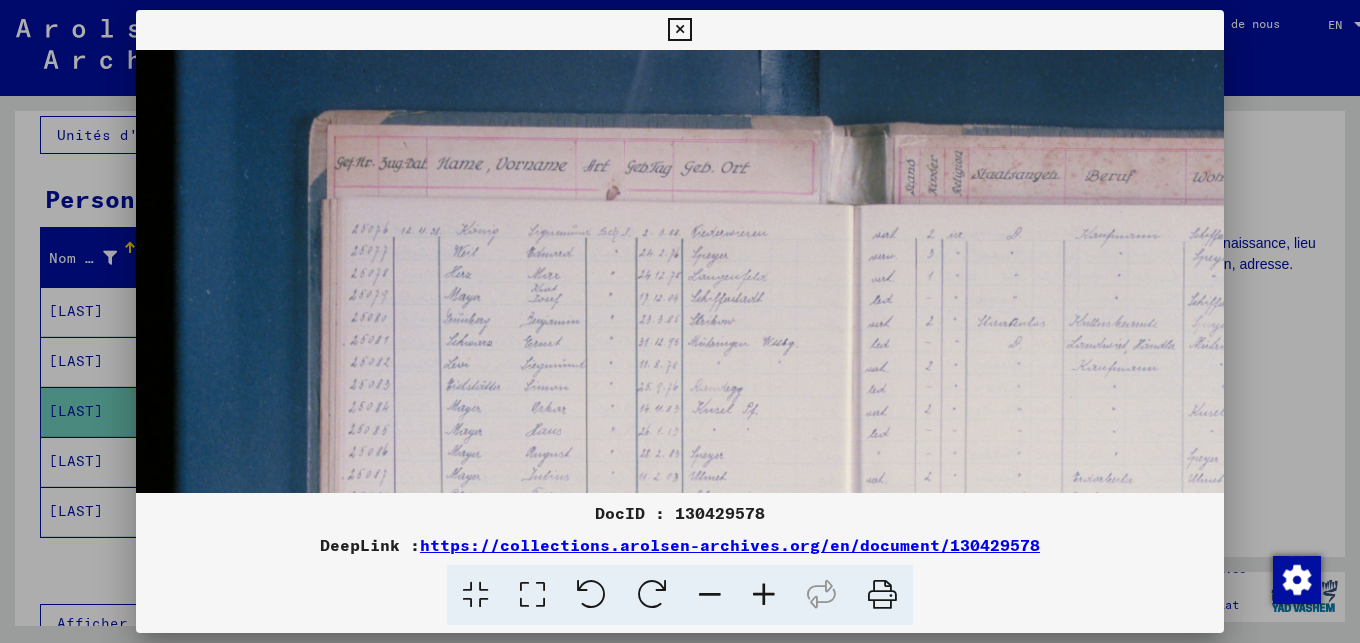 click at bounding box center (764, 595) 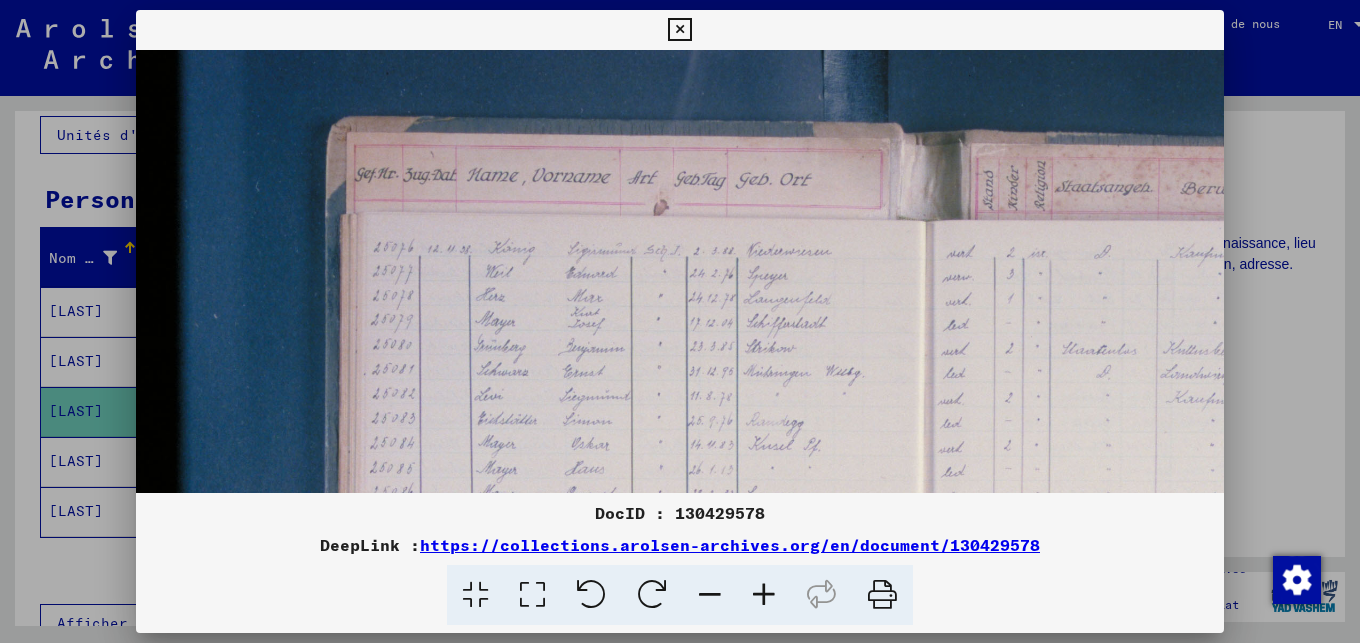 click at bounding box center [679, 30] 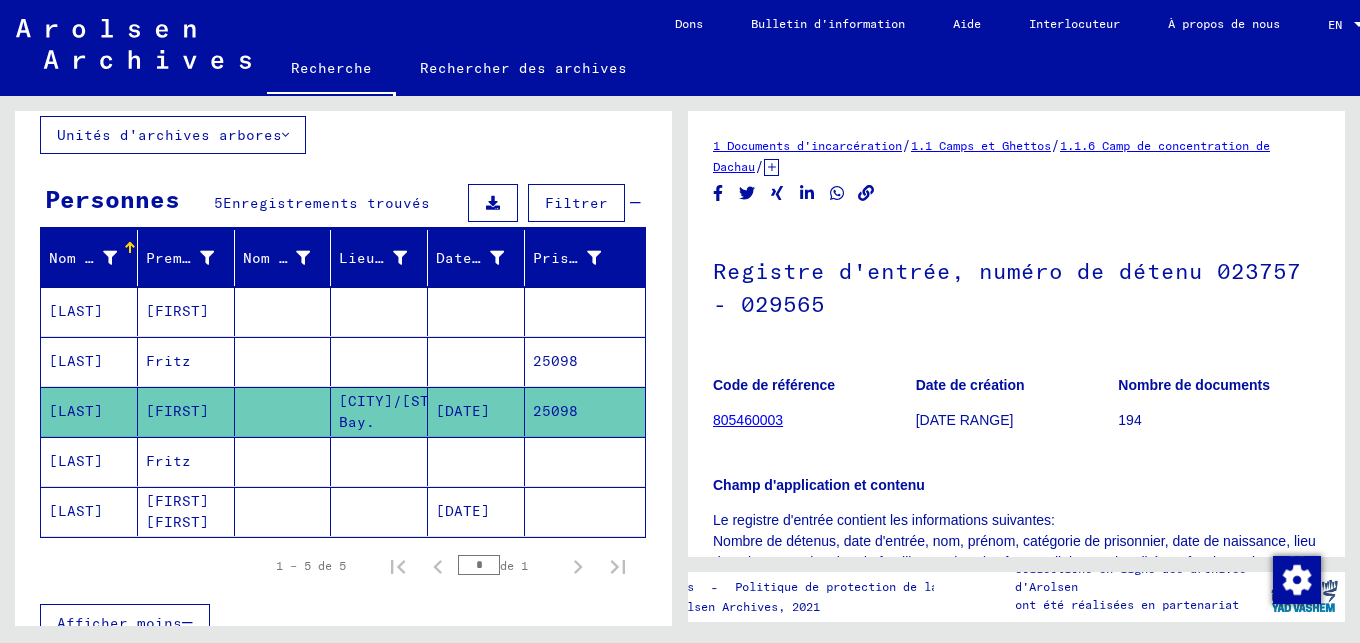 scroll, scrollTop: 0, scrollLeft: 0, axis: both 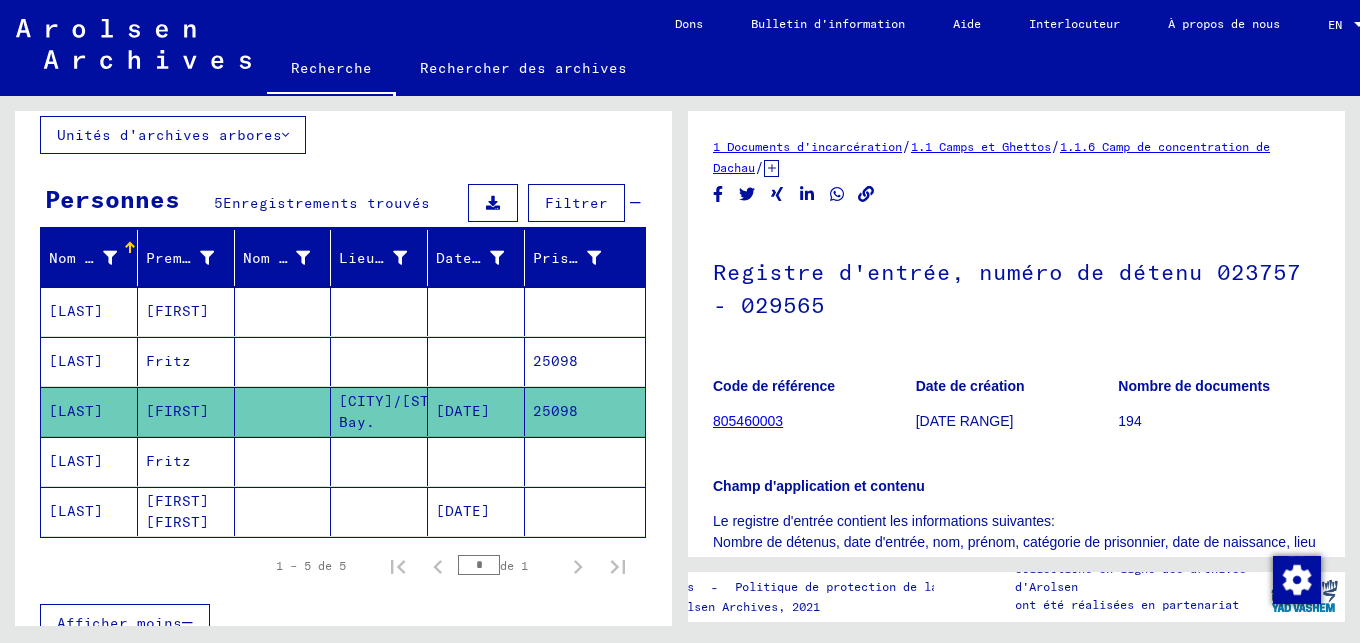 click on "[LAST]" at bounding box center [89, 511] 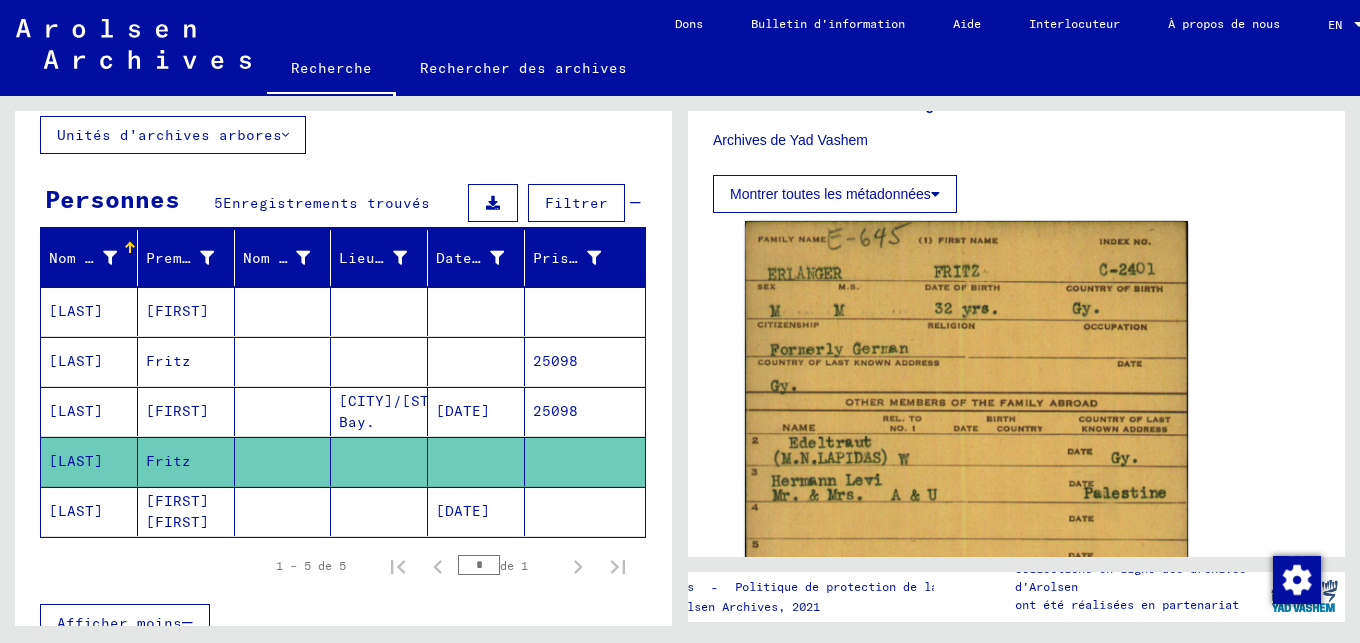 scroll, scrollTop: 1062, scrollLeft: 0, axis: vertical 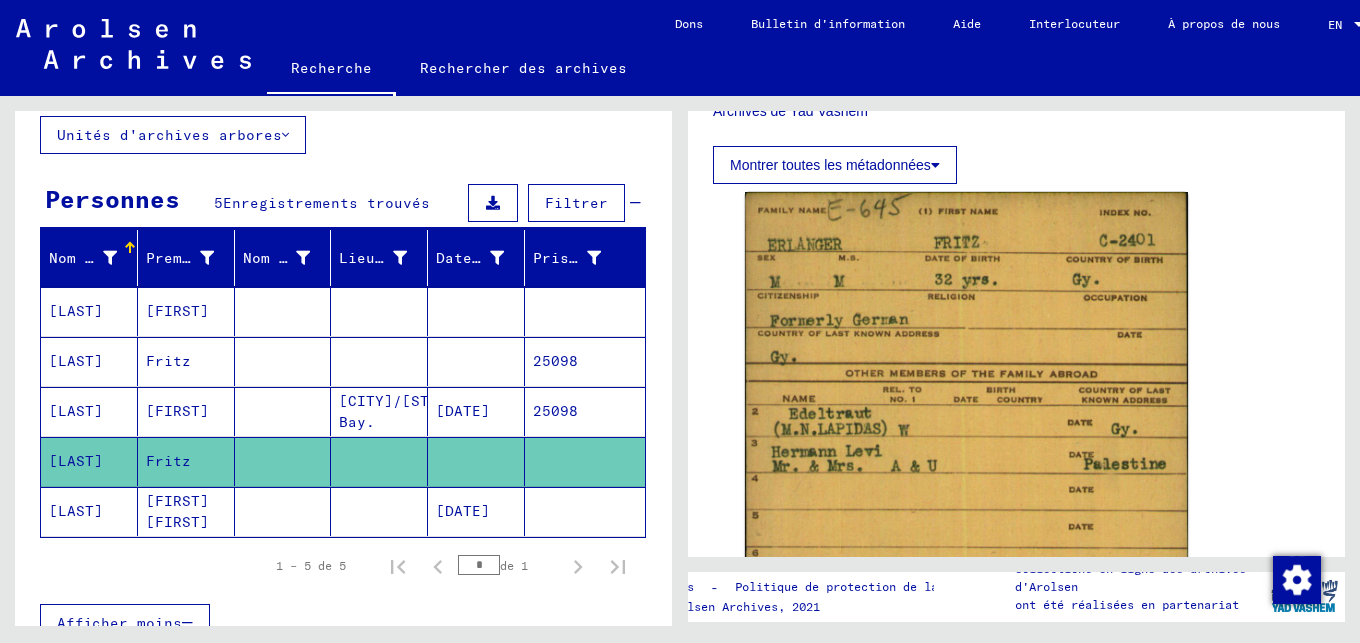click on "[LAST]" 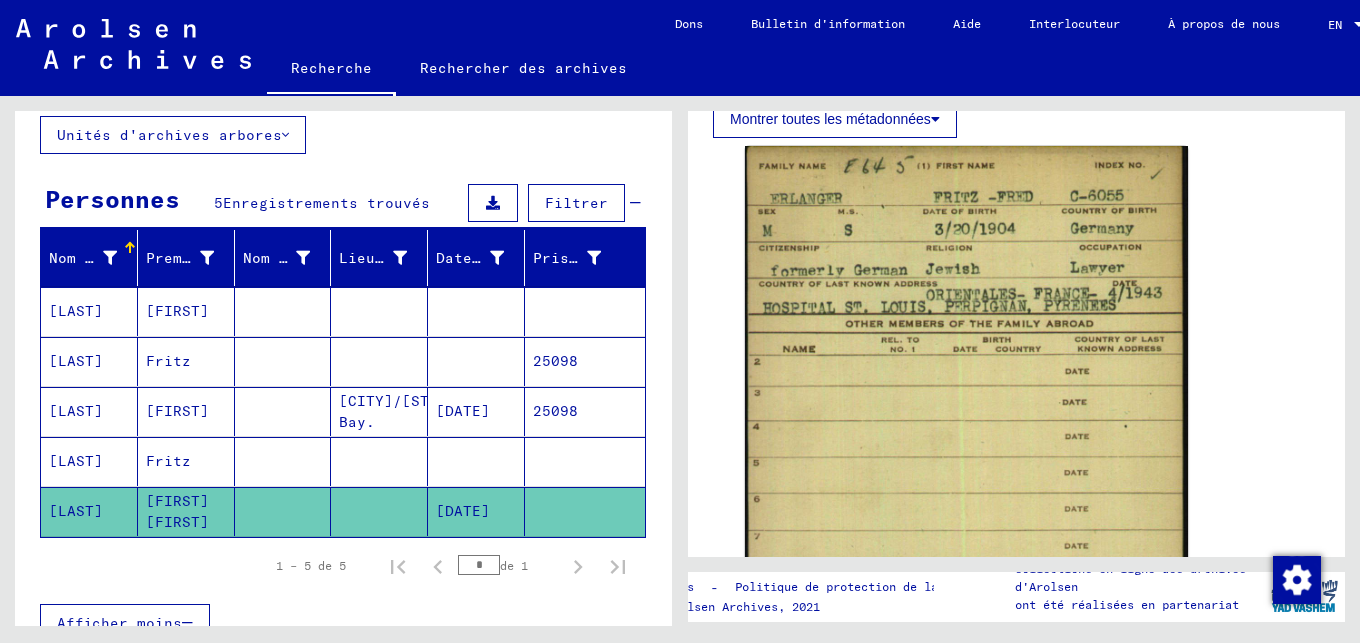 scroll, scrollTop: 1111, scrollLeft: 0, axis: vertical 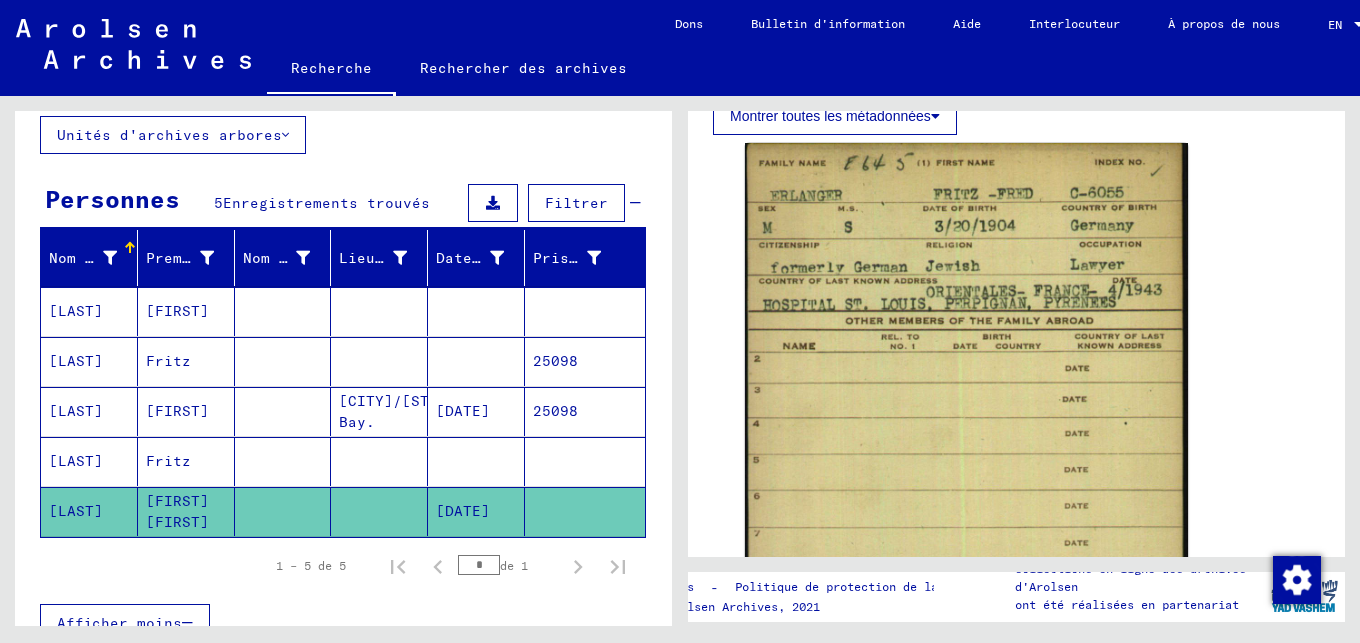 click on "[LAST]" at bounding box center [89, 511] 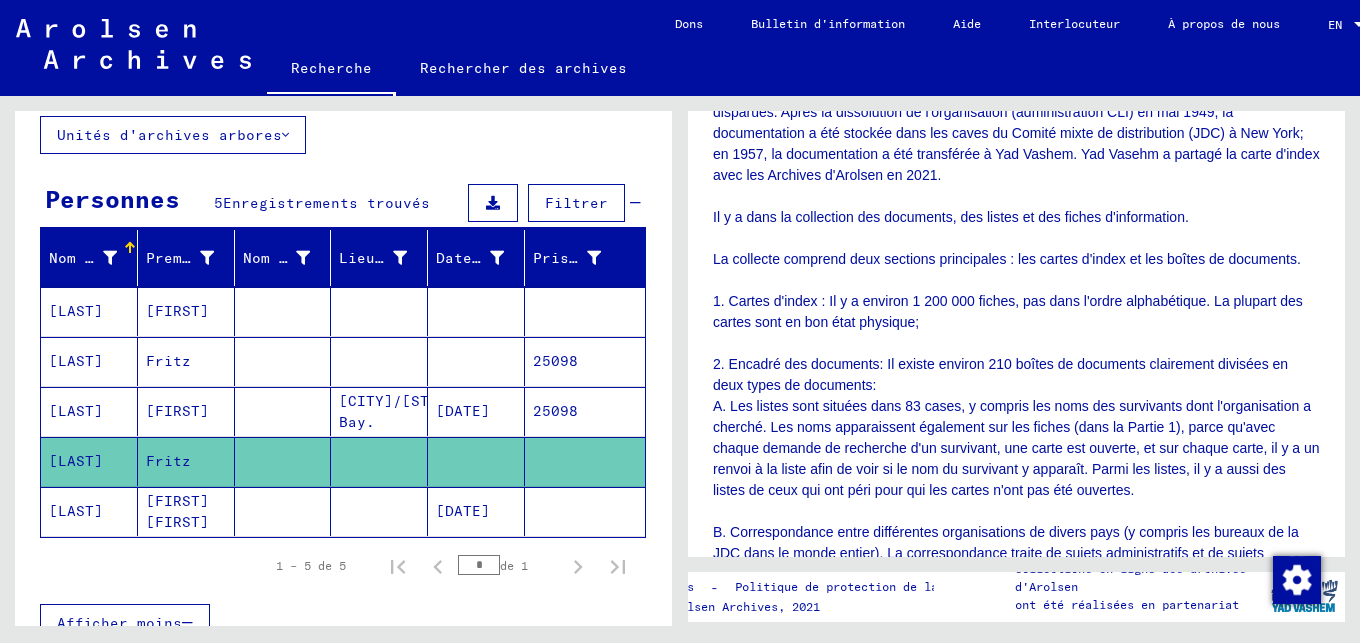 scroll, scrollTop: 980, scrollLeft: 0, axis: vertical 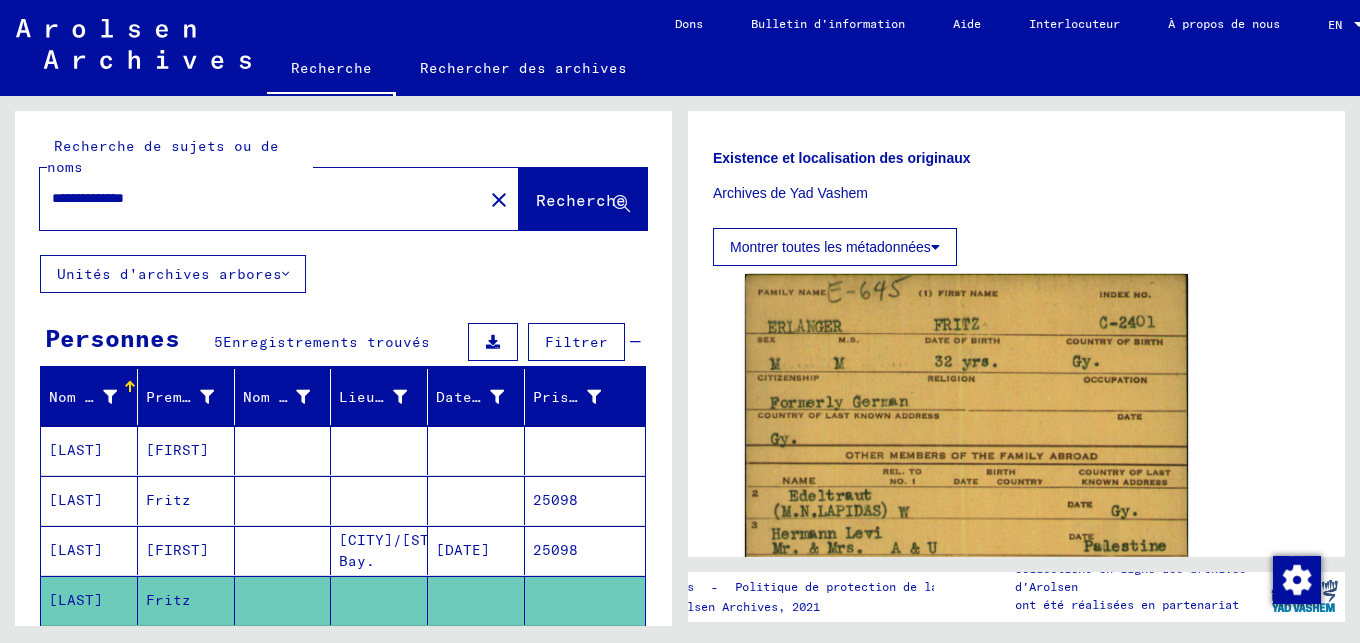 click on "close" 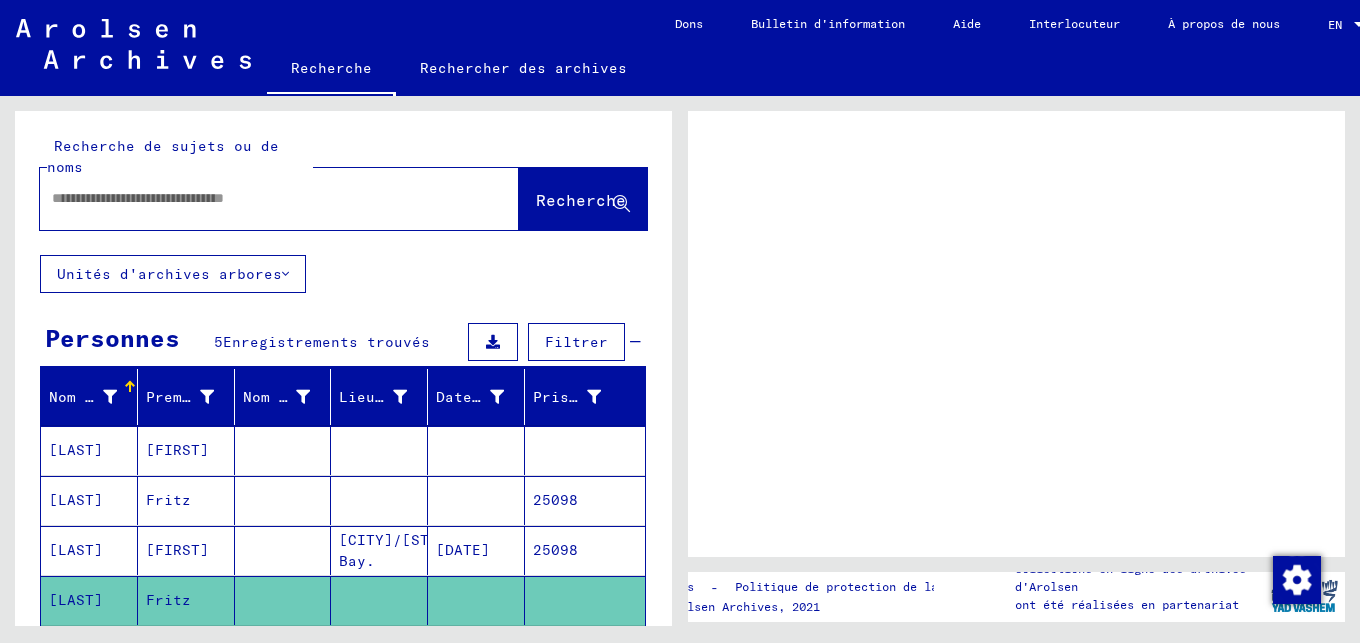 scroll, scrollTop: 0, scrollLeft: 0, axis: both 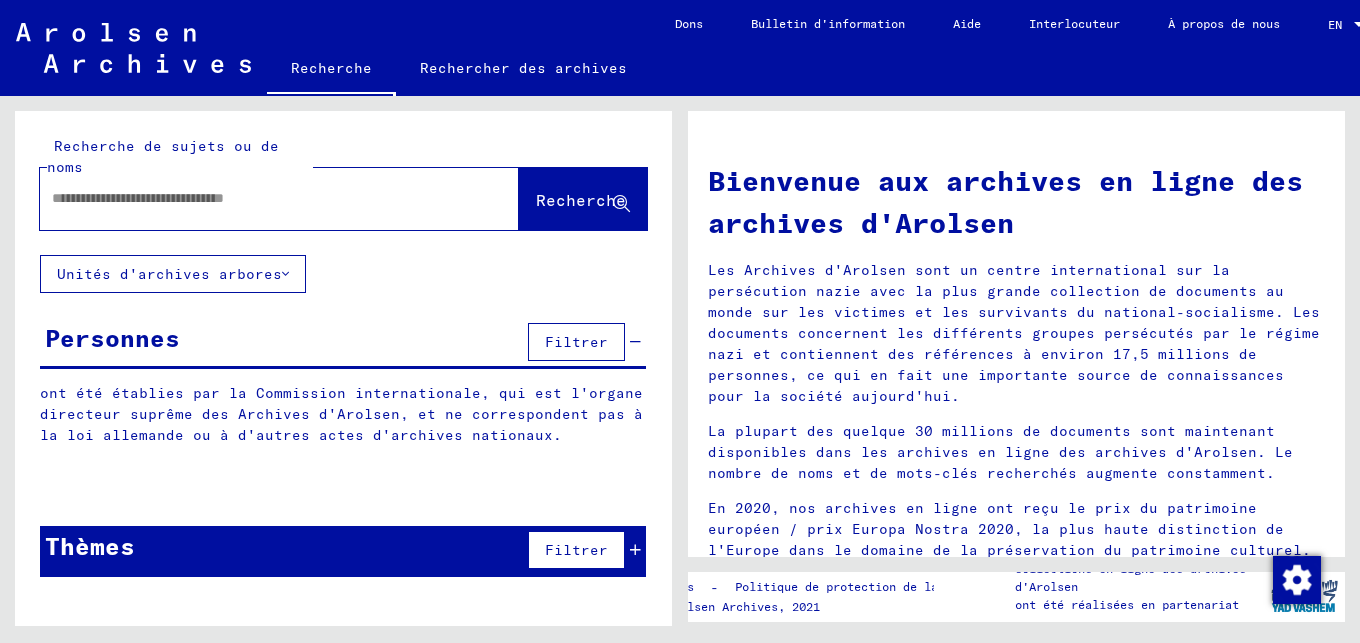 click 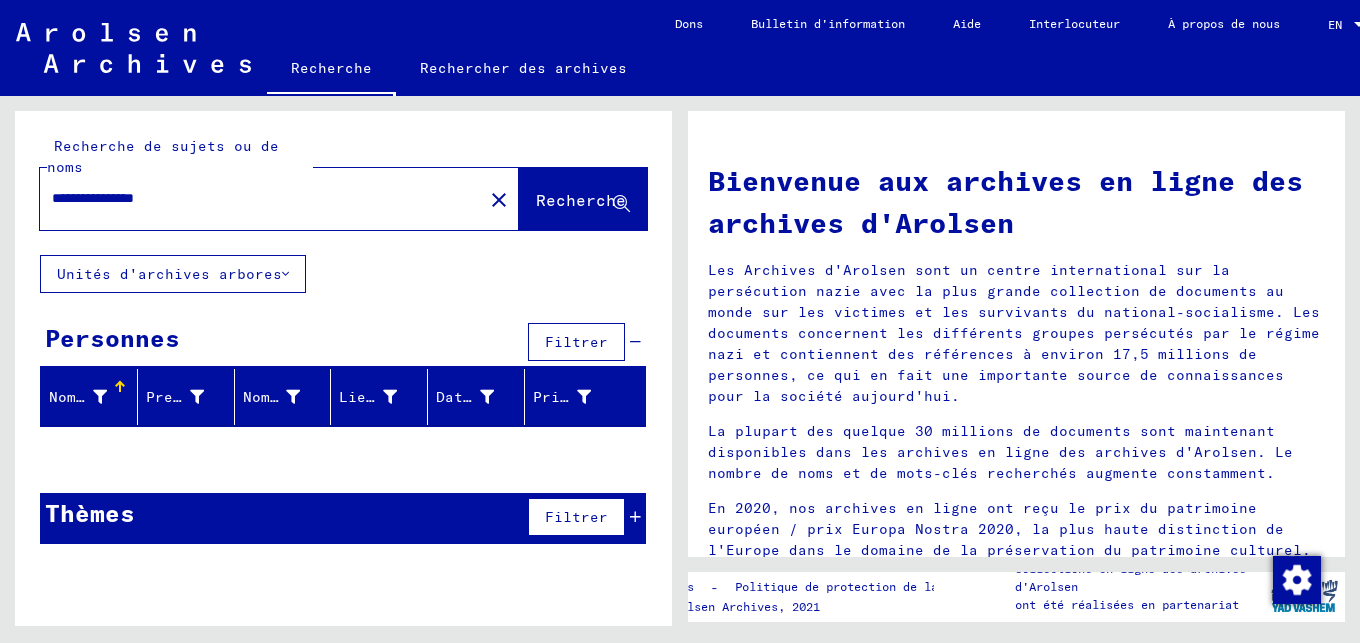 type on "**********" 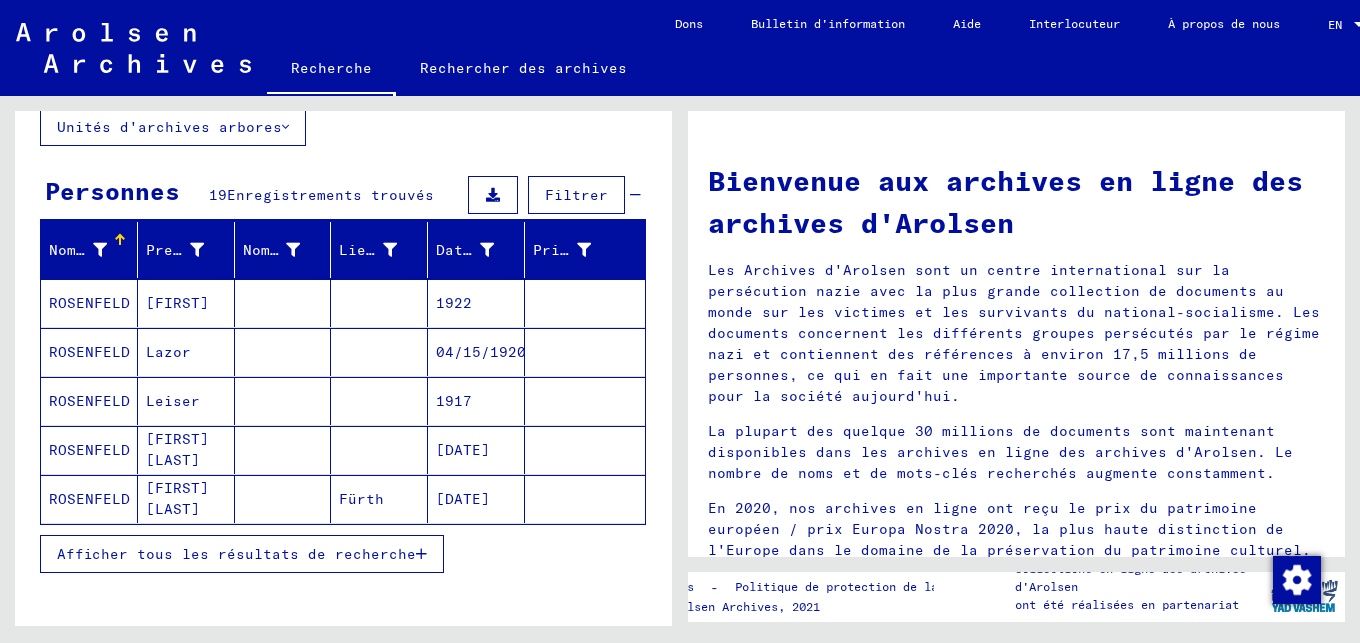 scroll, scrollTop: 152, scrollLeft: 0, axis: vertical 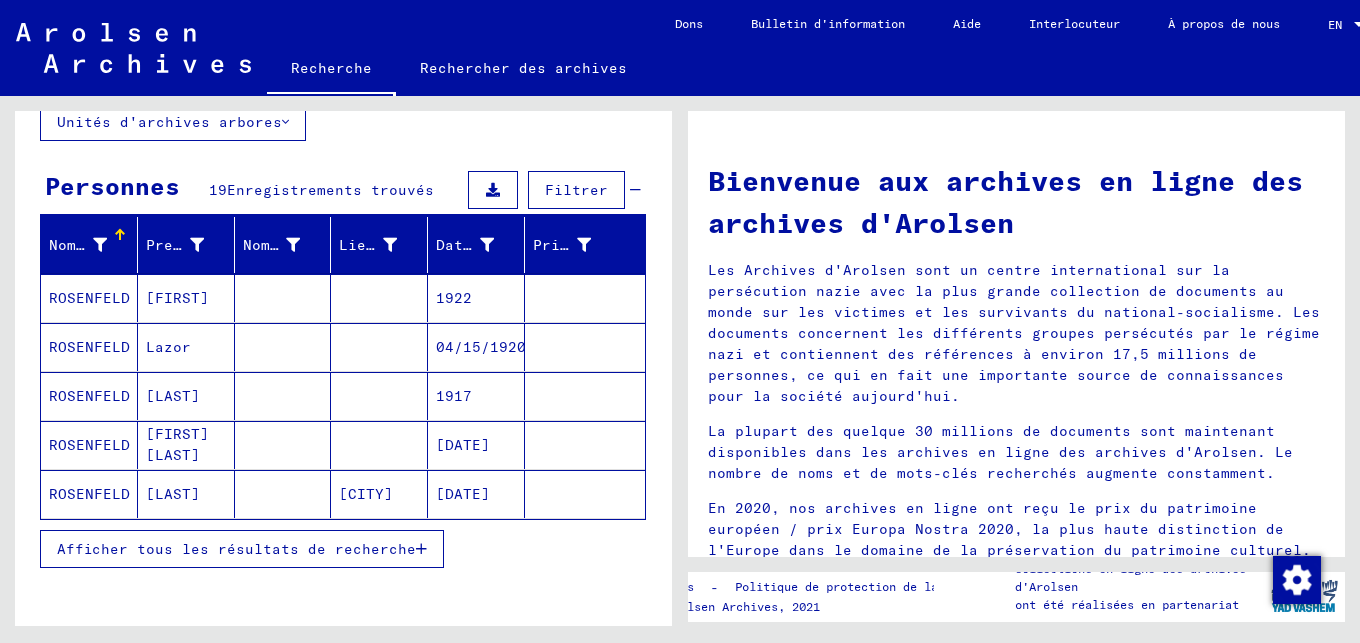 click on "ROSENFELD" at bounding box center (89, 396) 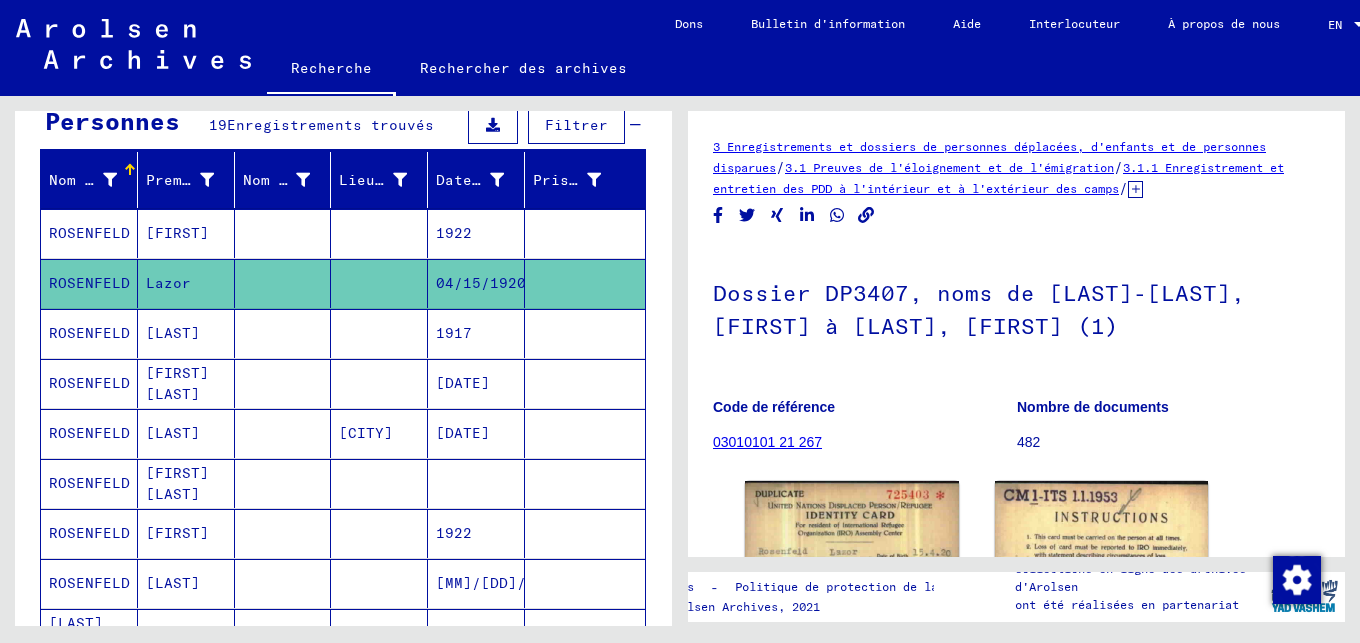scroll, scrollTop: 217, scrollLeft: 0, axis: vertical 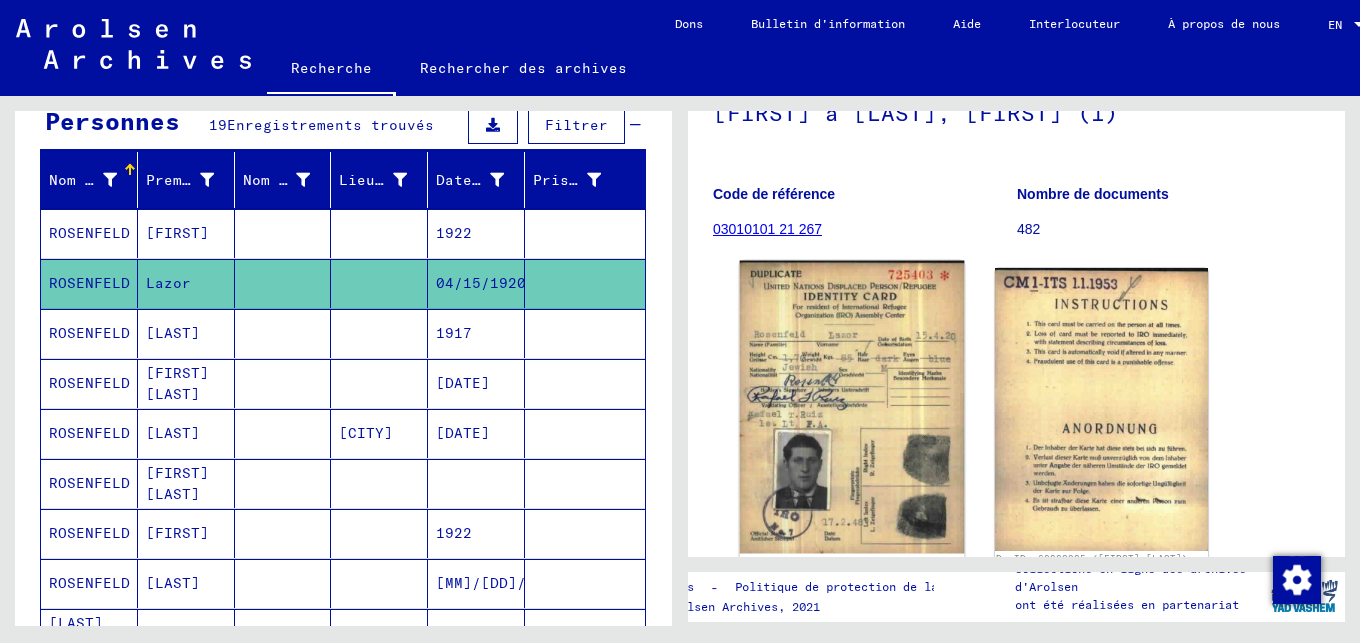 click 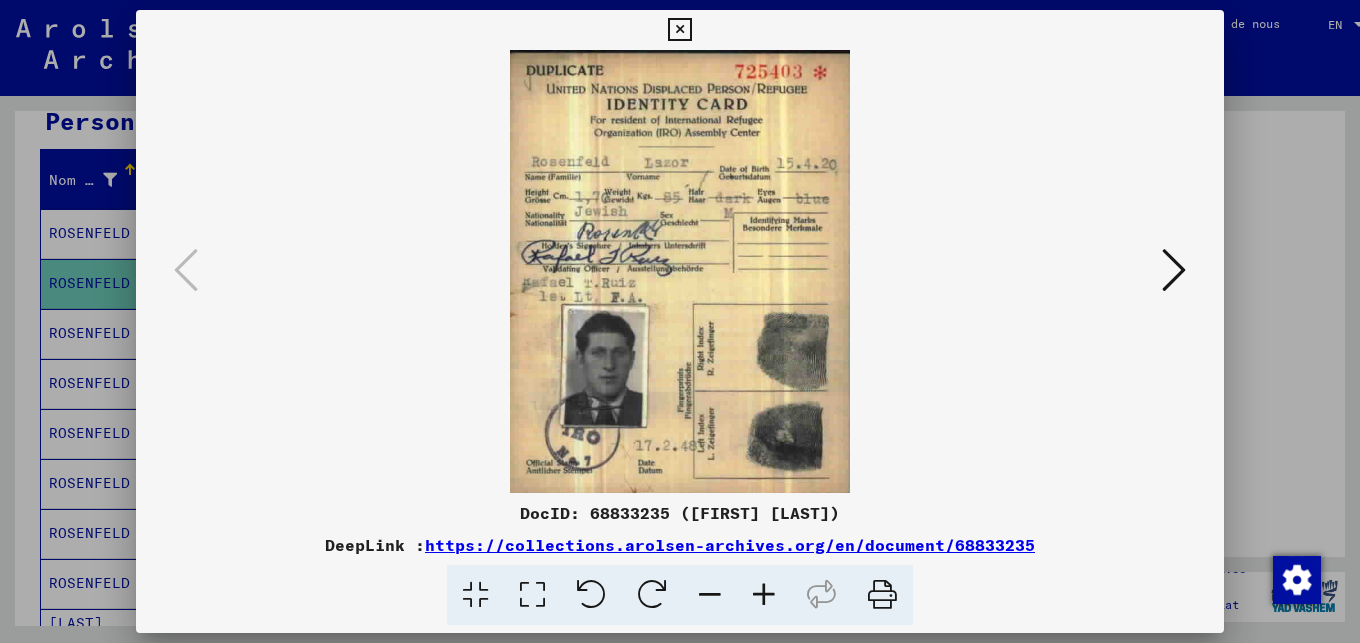 click at bounding box center [680, 271] 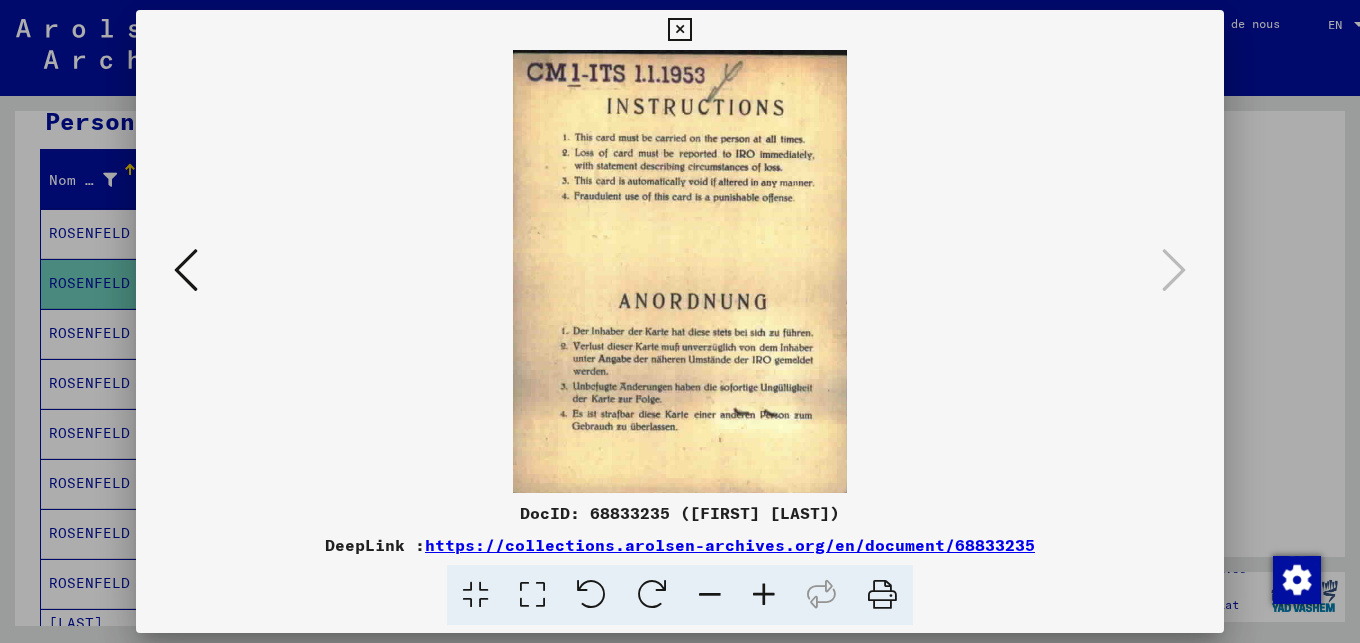 click at bounding box center (186, 271) 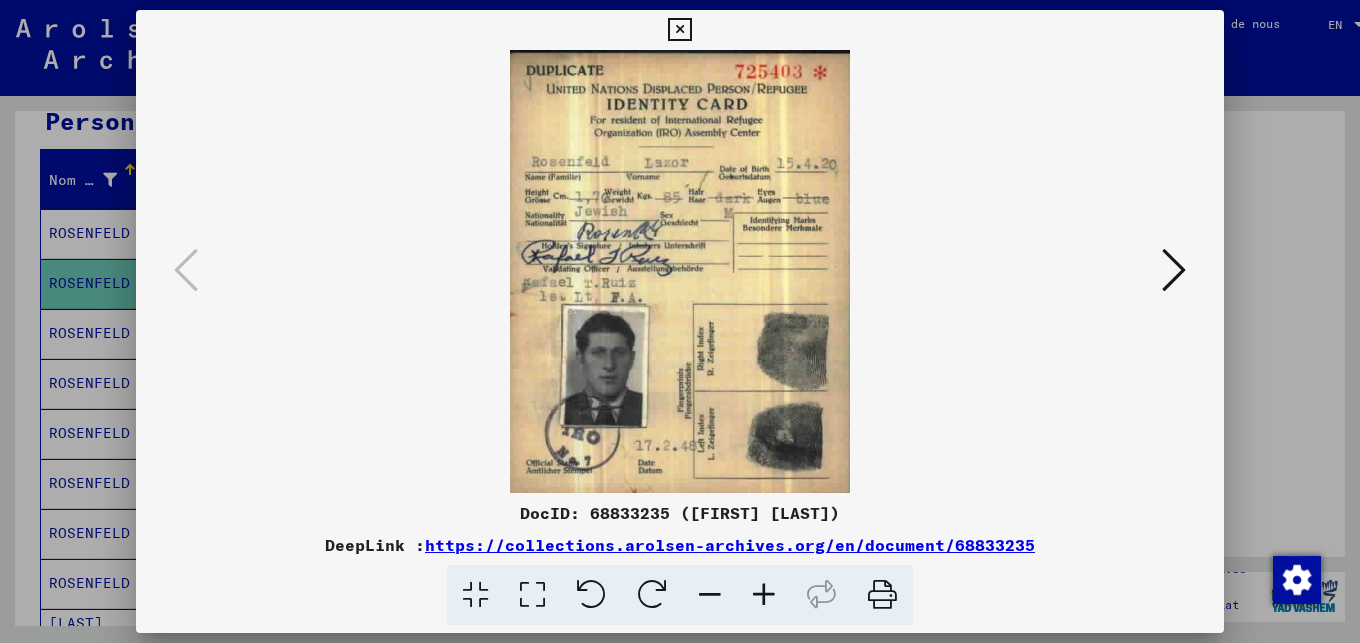 click at bounding box center (679, 30) 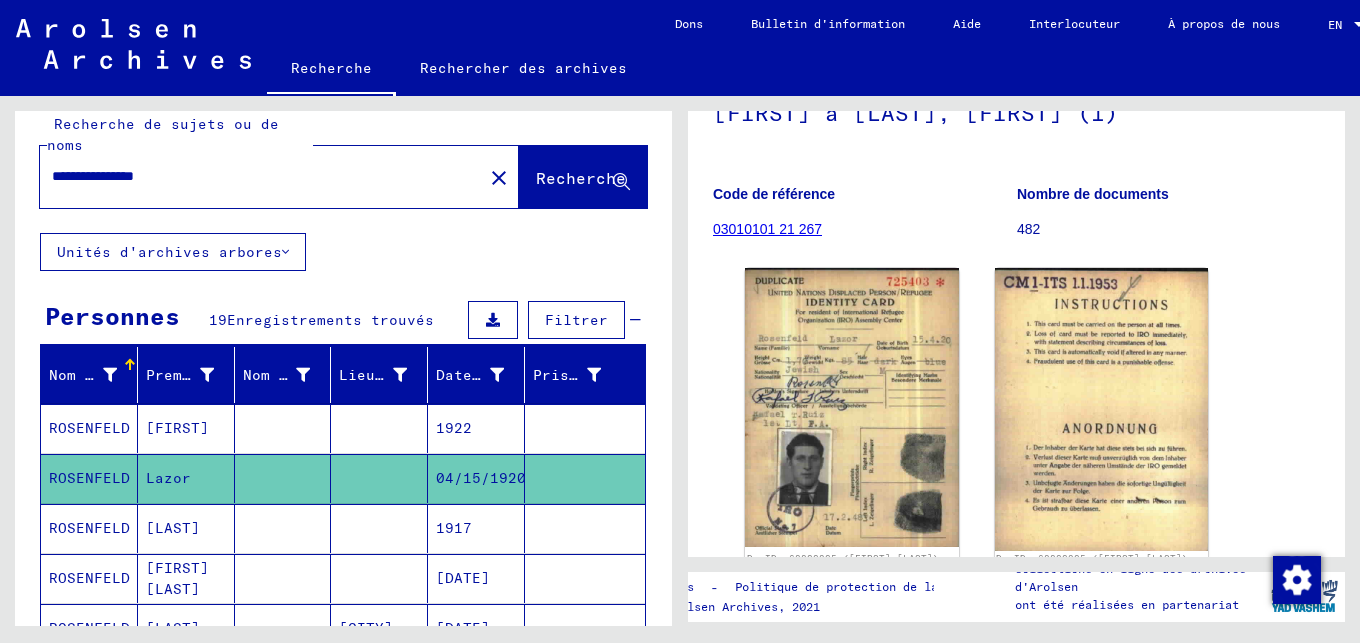 scroll, scrollTop: 12, scrollLeft: 0, axis: vertical 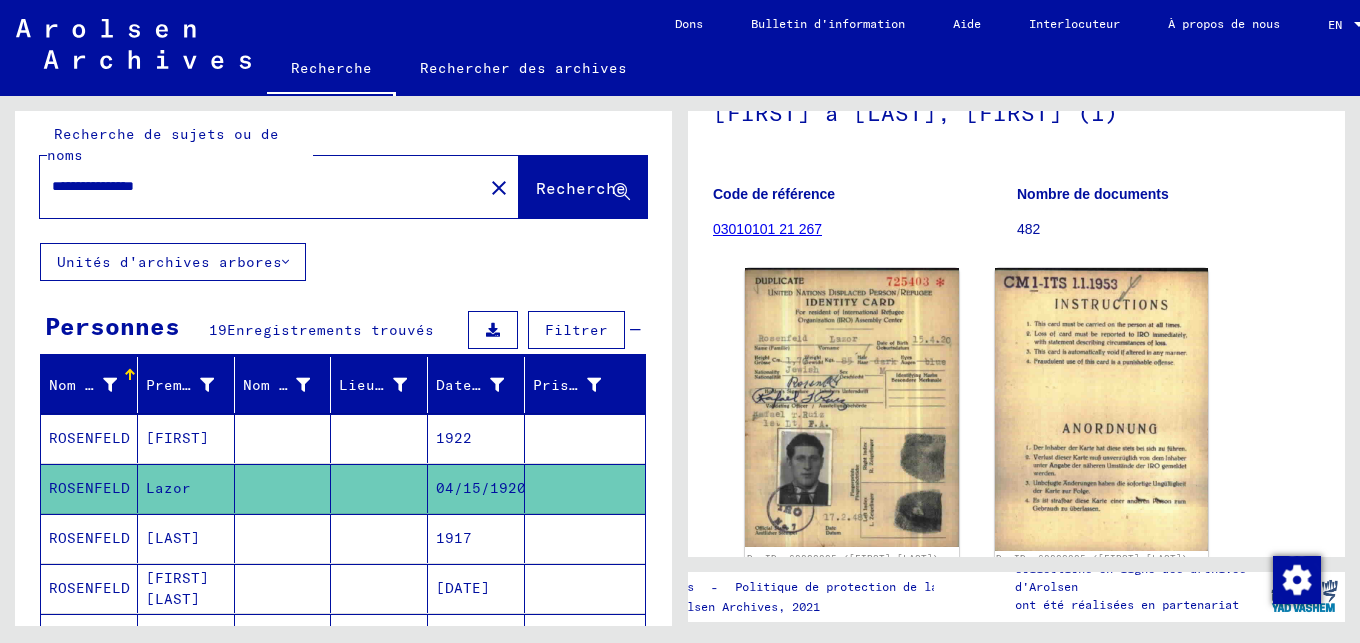 click on "**********" at bounding box center [261, 186] 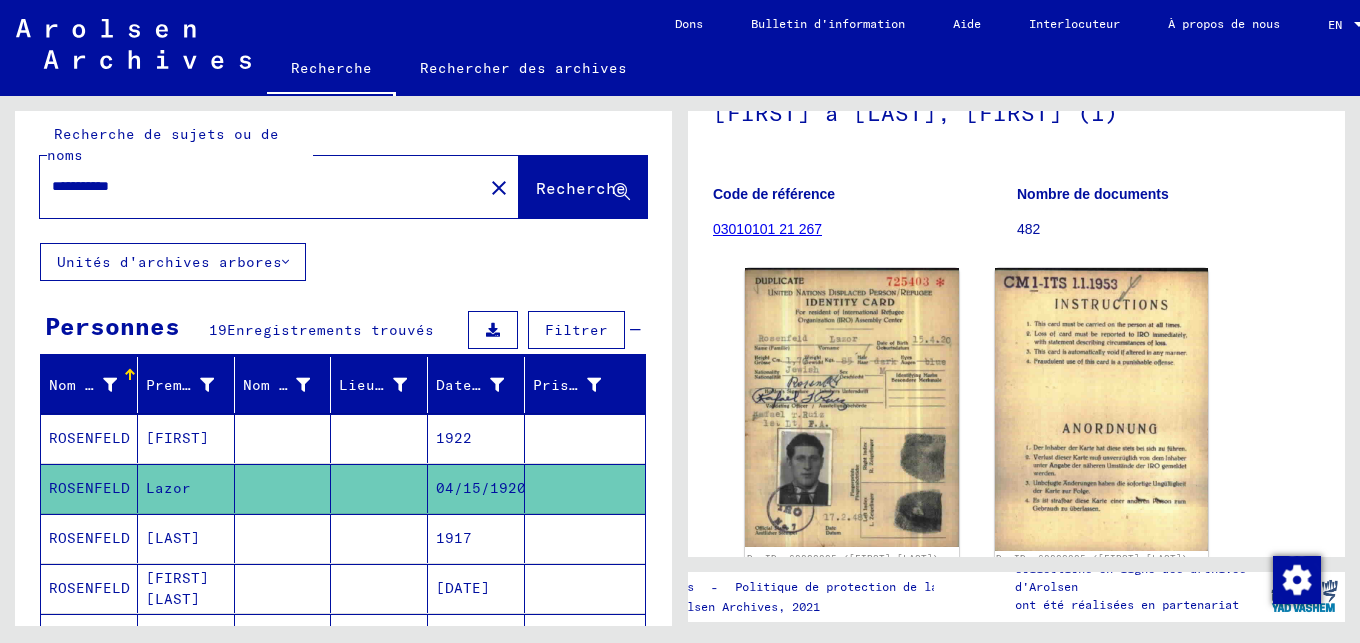 type on "**********" 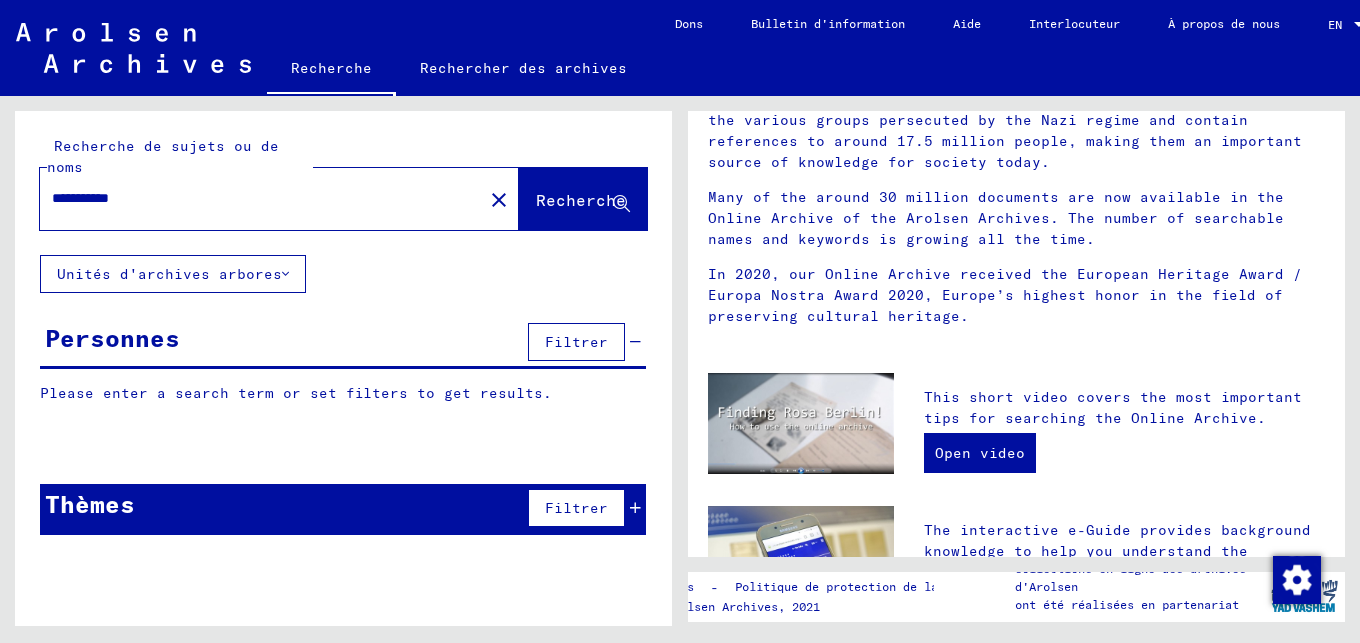 scroll, scrollTop: 0, scrollLeft: 0, axis: both 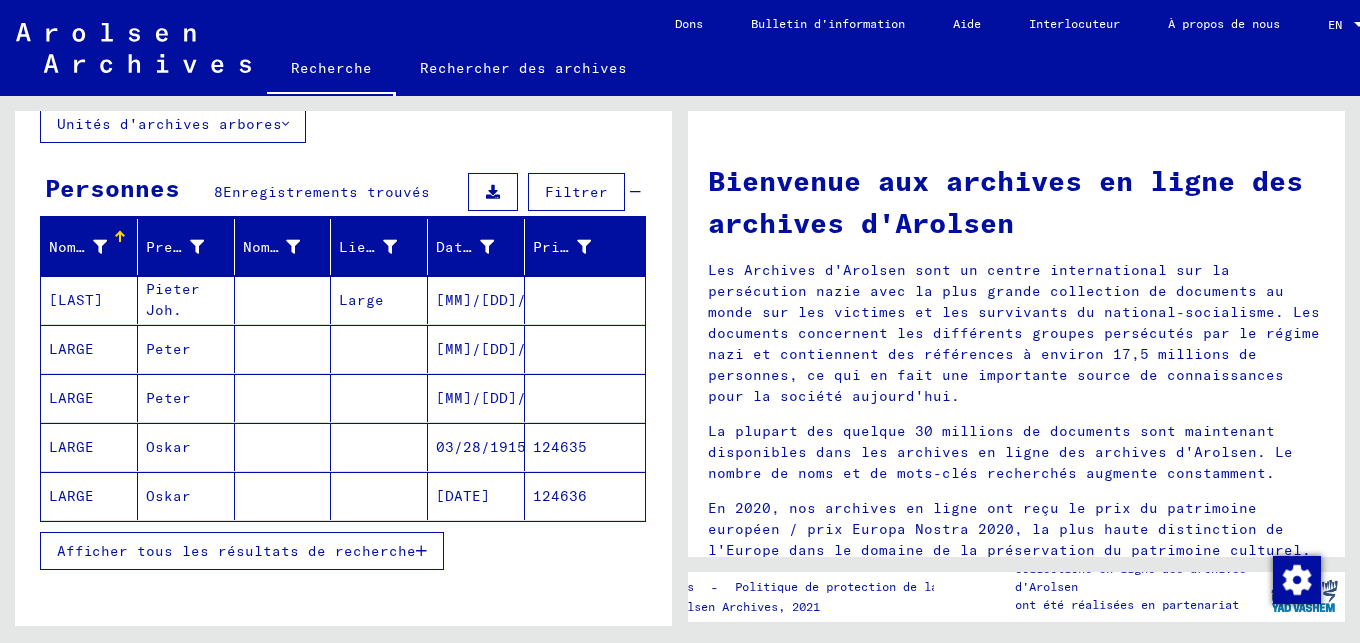 click on "Peter" at bounding box center (186, 398) 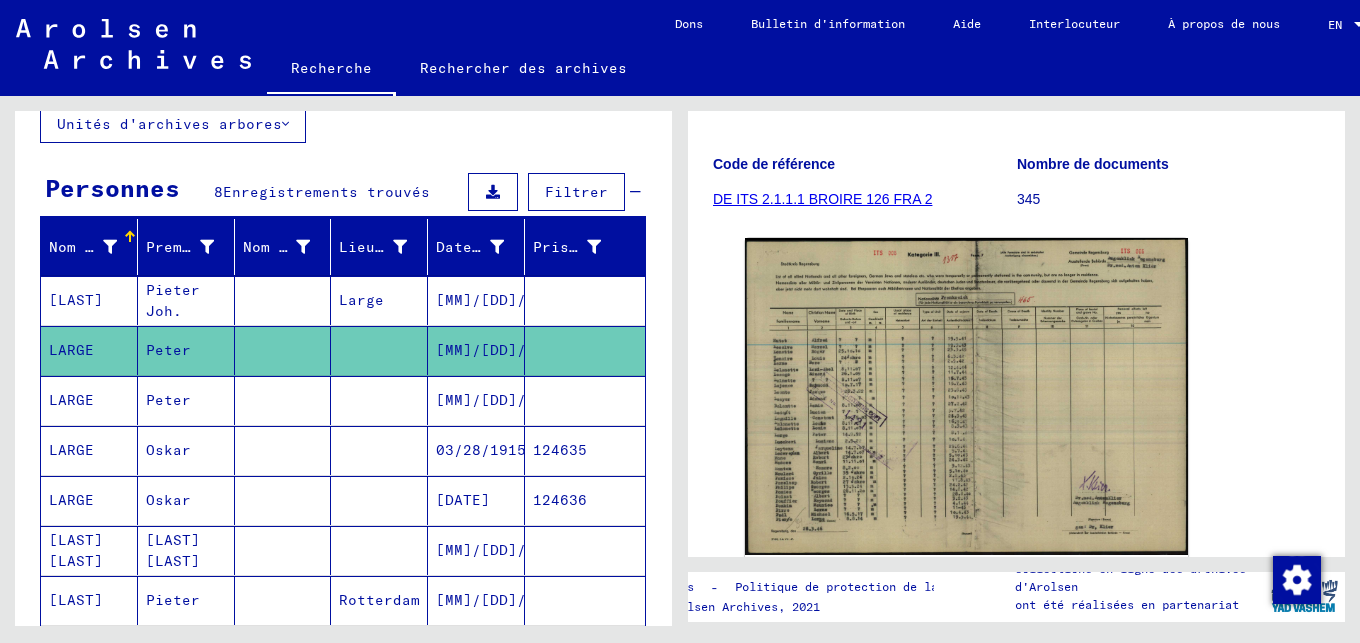 scroll, scrollTop: 282, scrollLeft: 0, axis: vertical 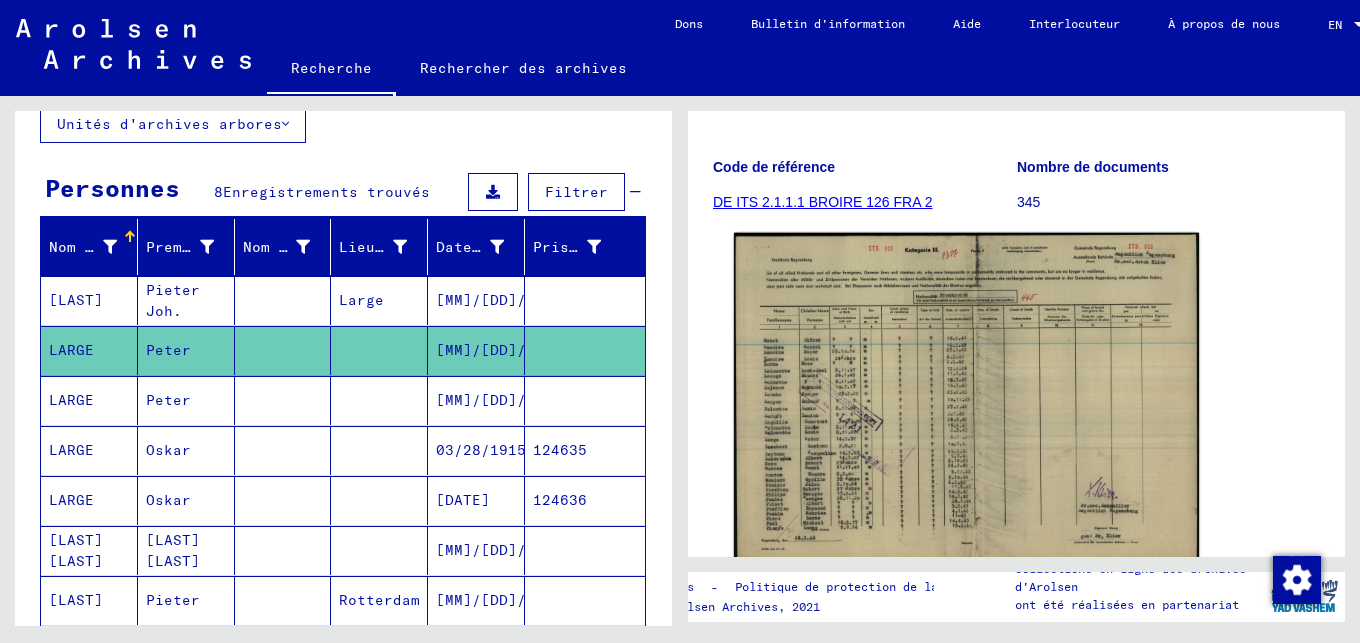 click 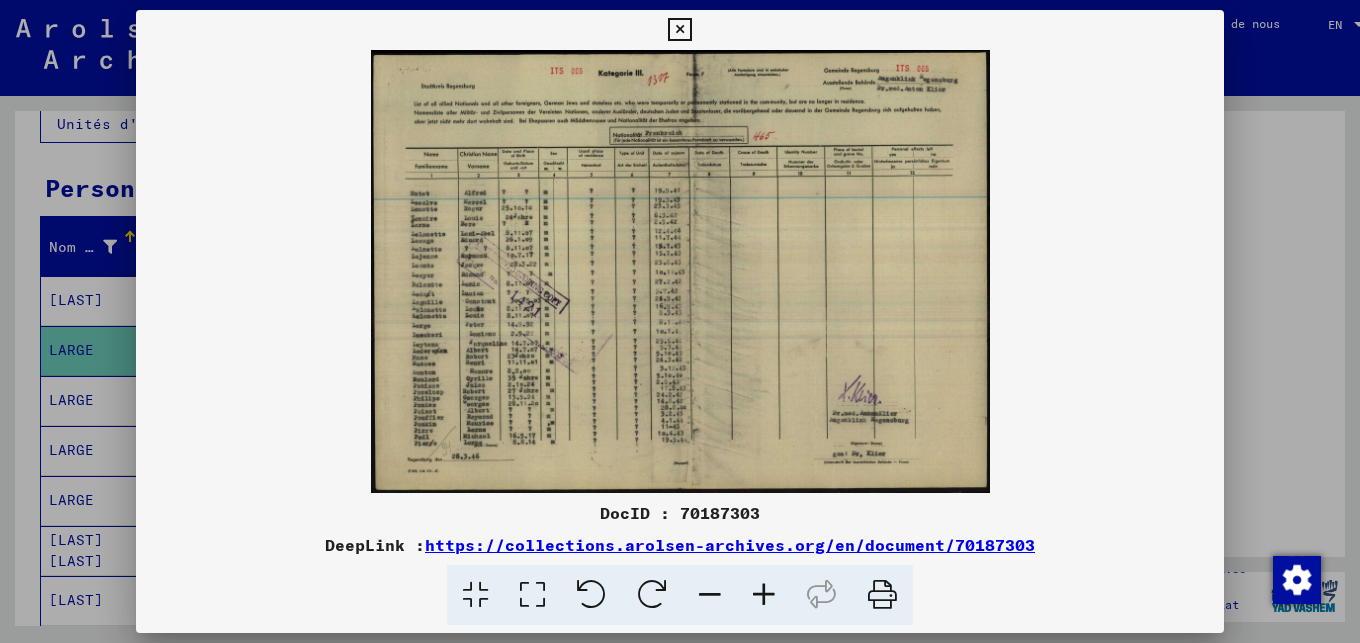 click at bounding box center [680, 271] 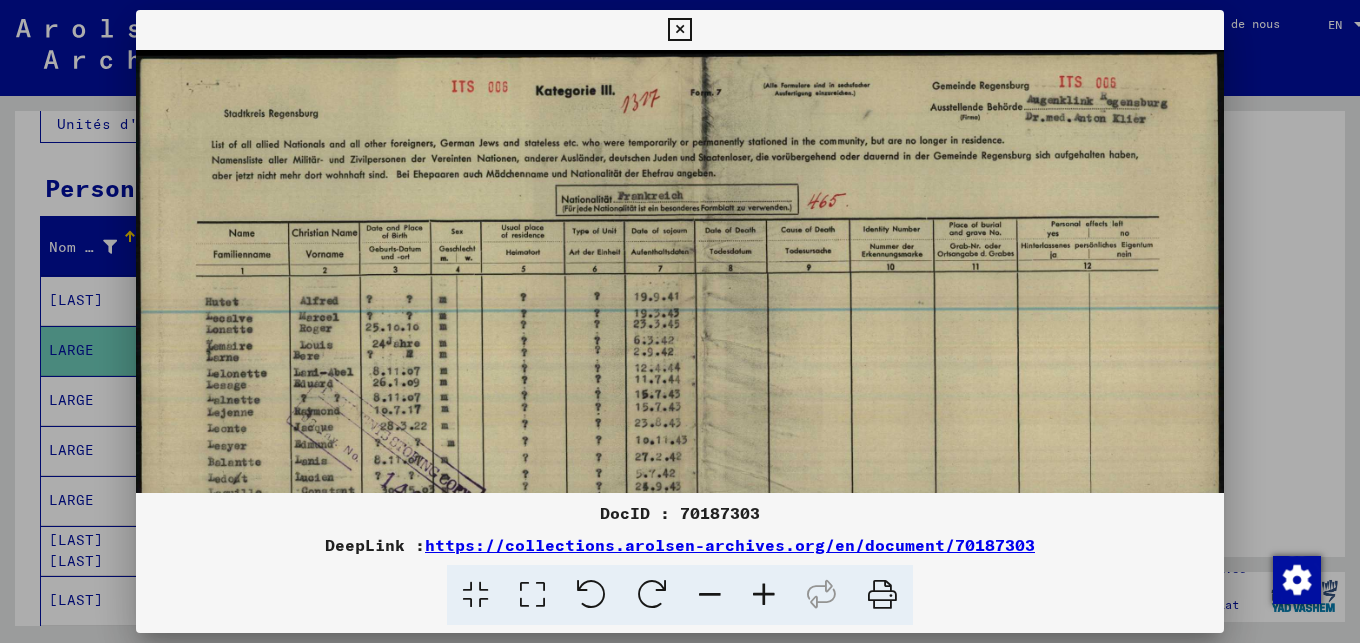 click at bounding box center (679, 30) 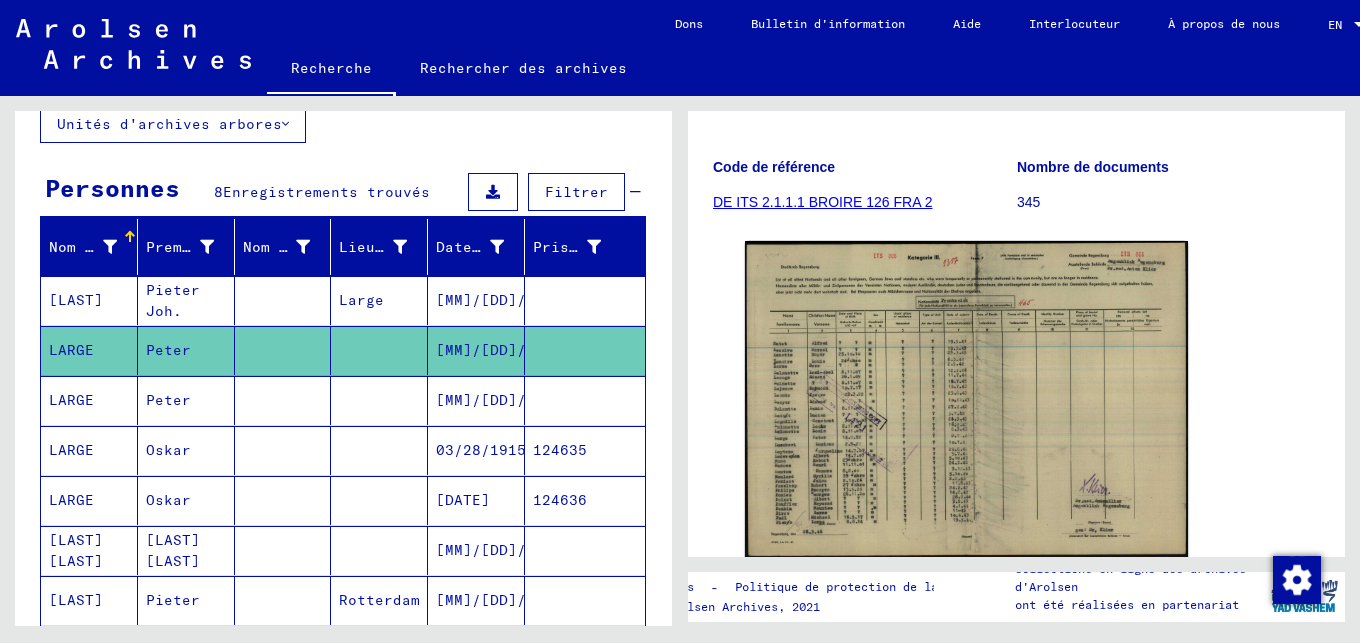 click on "LARGE" at bounding box center [89, 450] 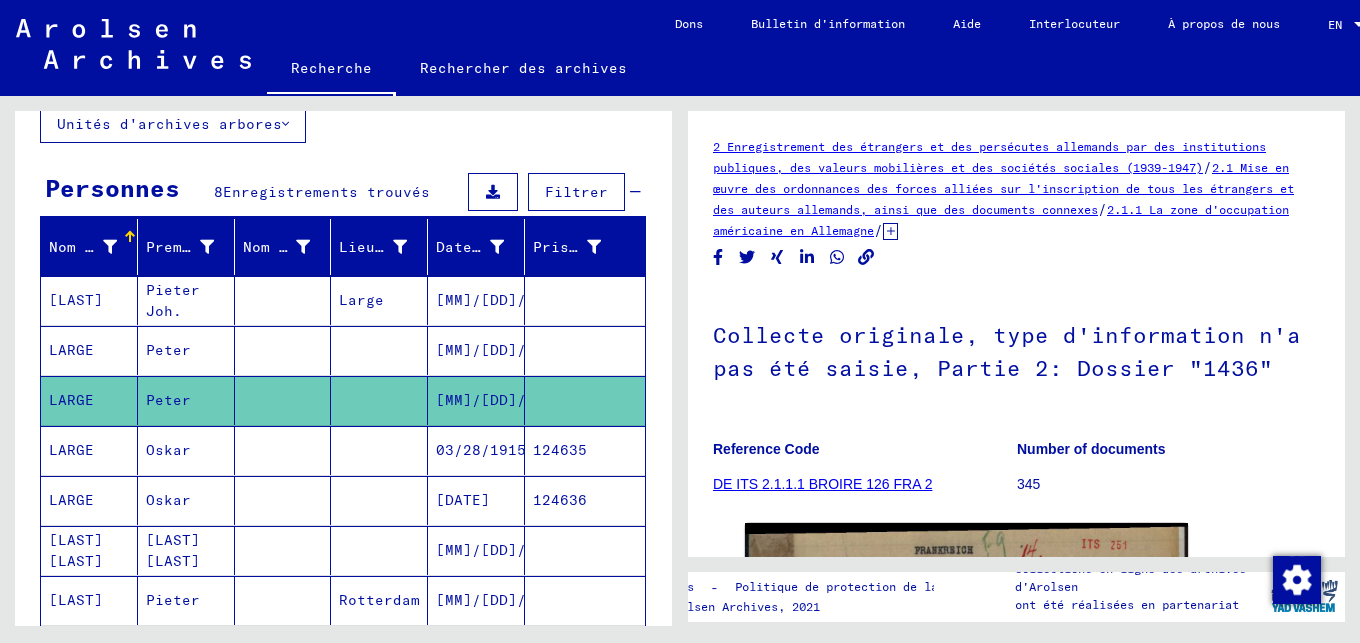 scroll, scrollTop: 348, scrollLeft: 0, axis: vertical 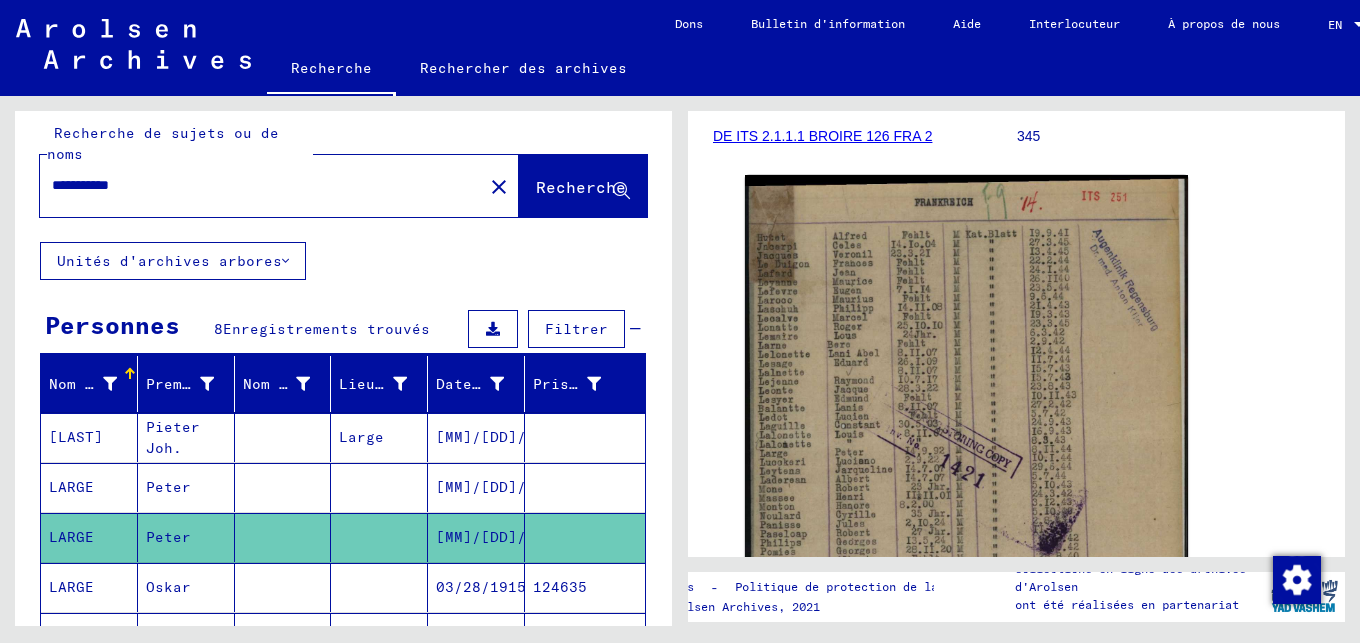 click on "close" 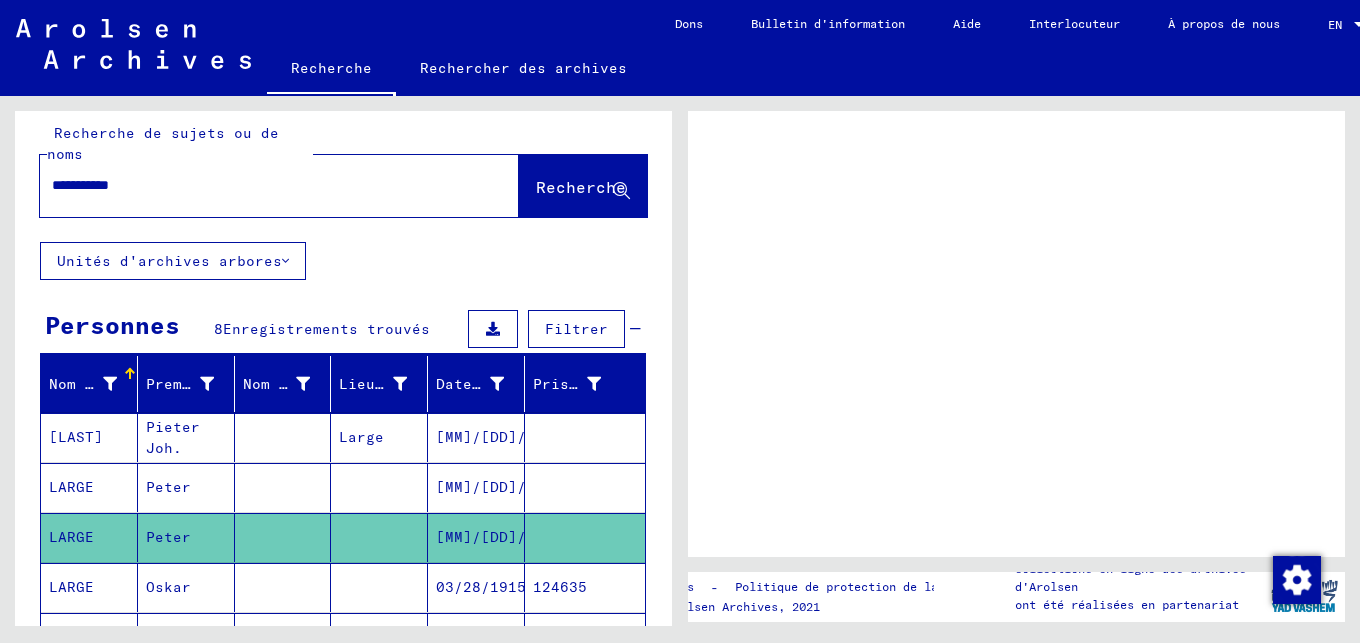type 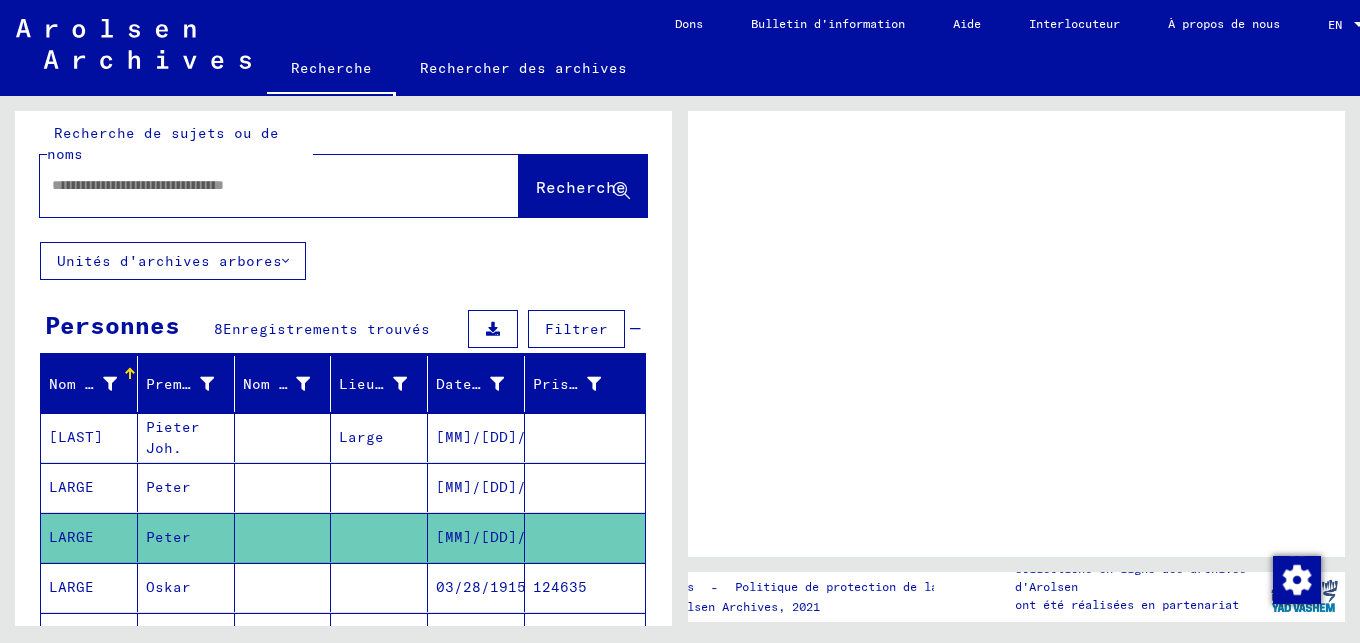 scroll, scrollTop: 0, scrollLeft: 0, axis: both 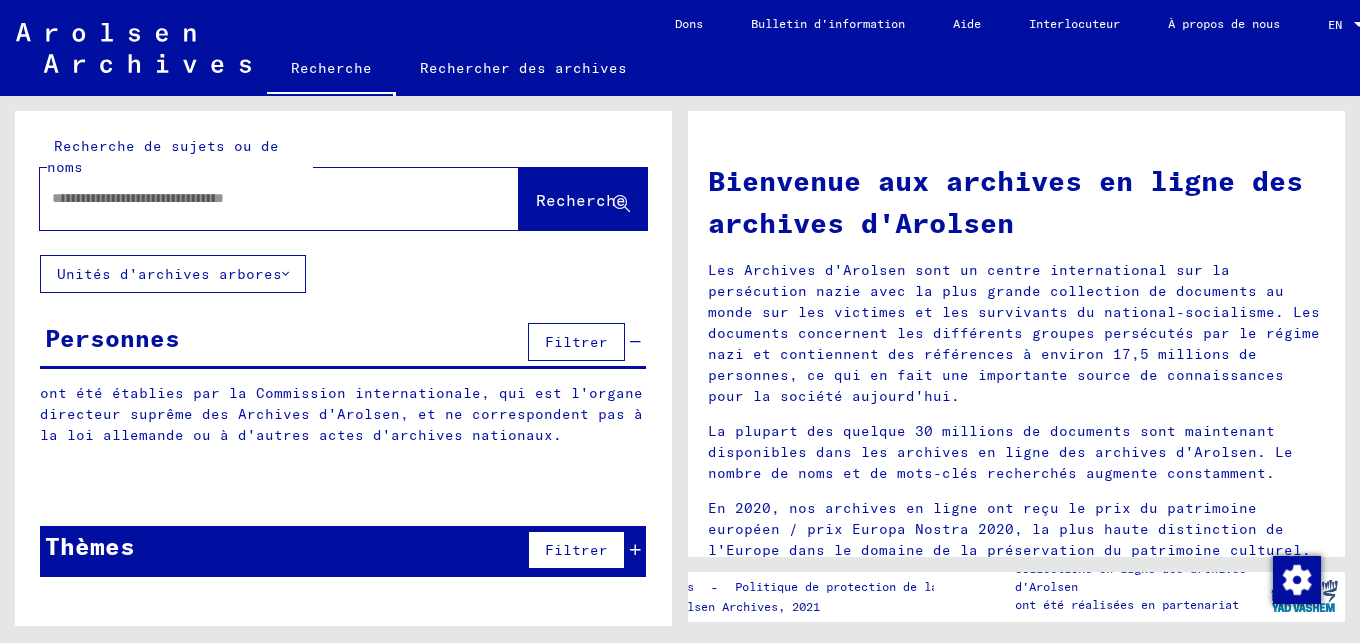 click at bounding box center (255, 198) 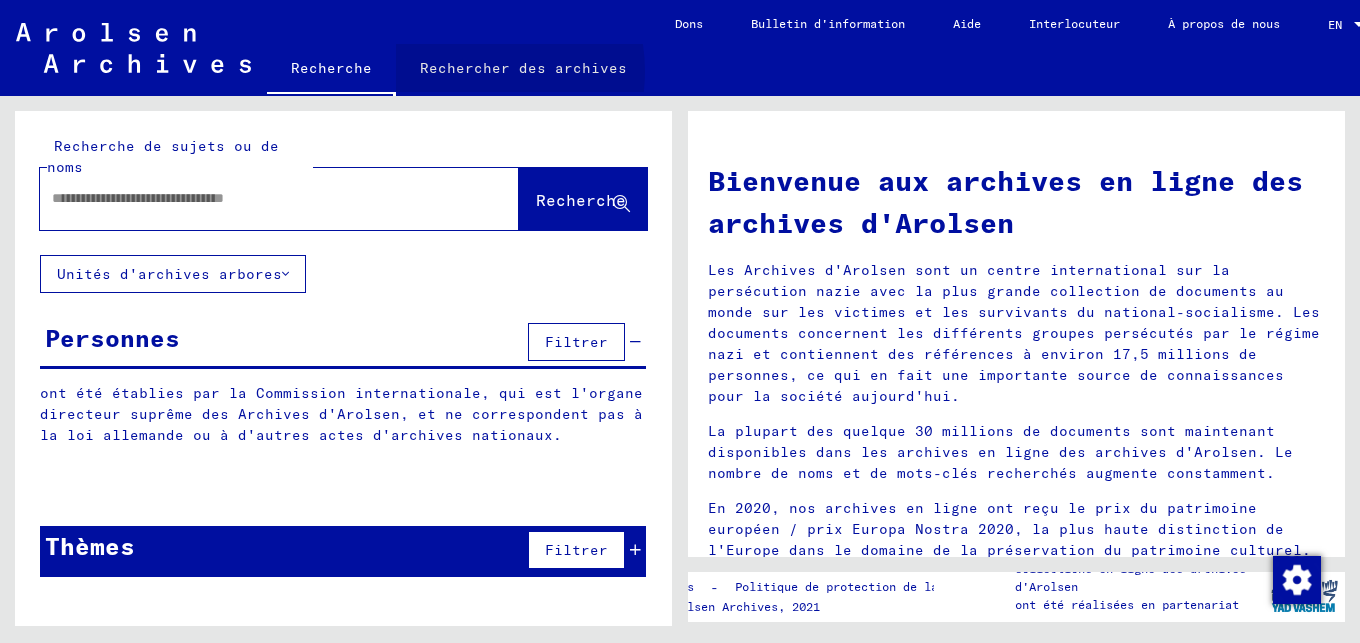 click on "Rechercher des archives" 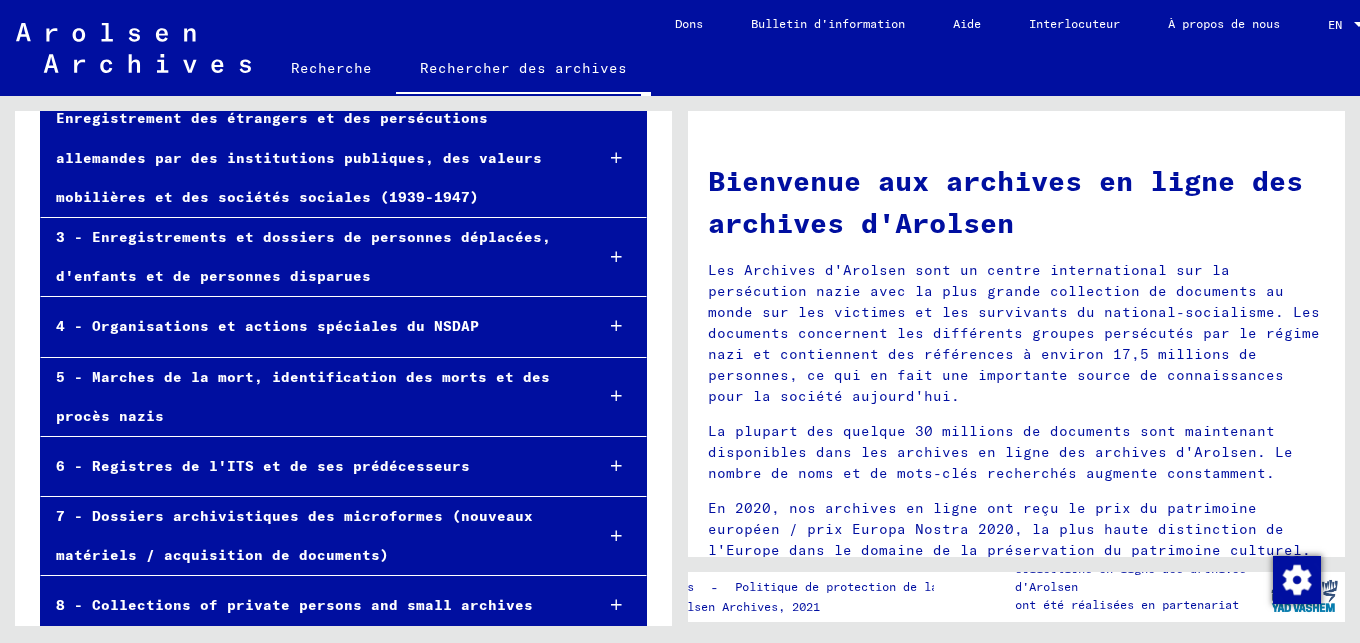scroll, scrollTop: 258, scrollLeft: 0, axis: vertical 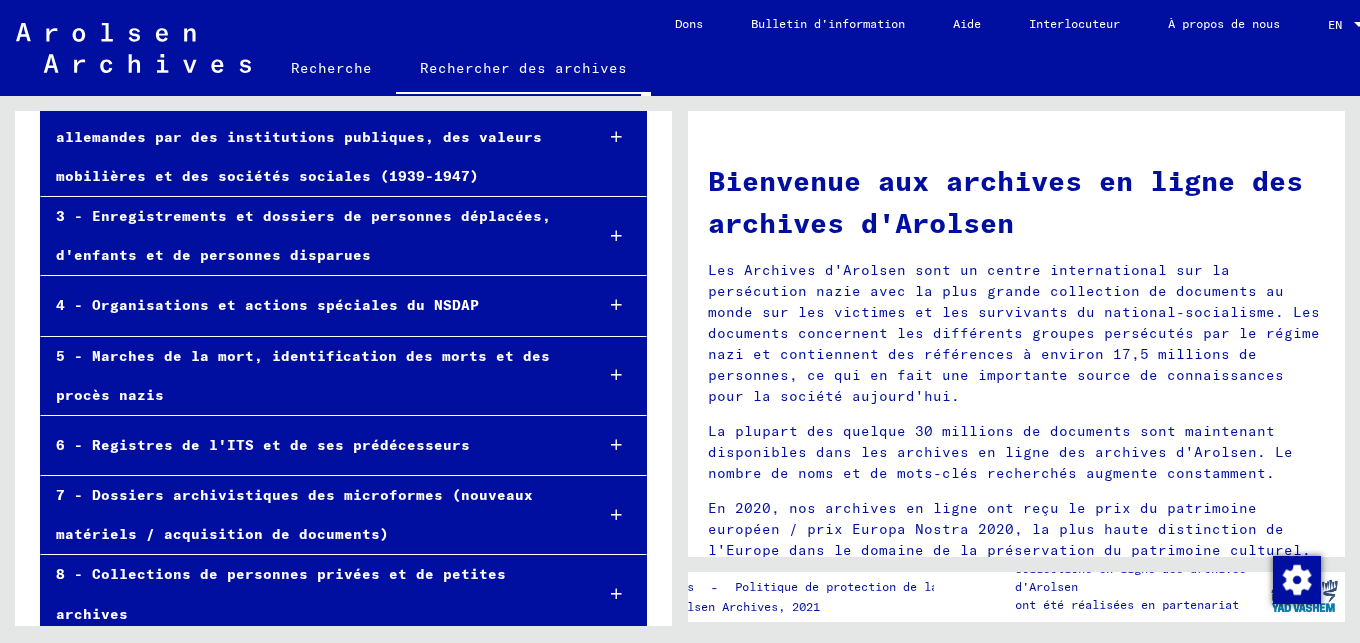 click at bounding box center [616, 305] 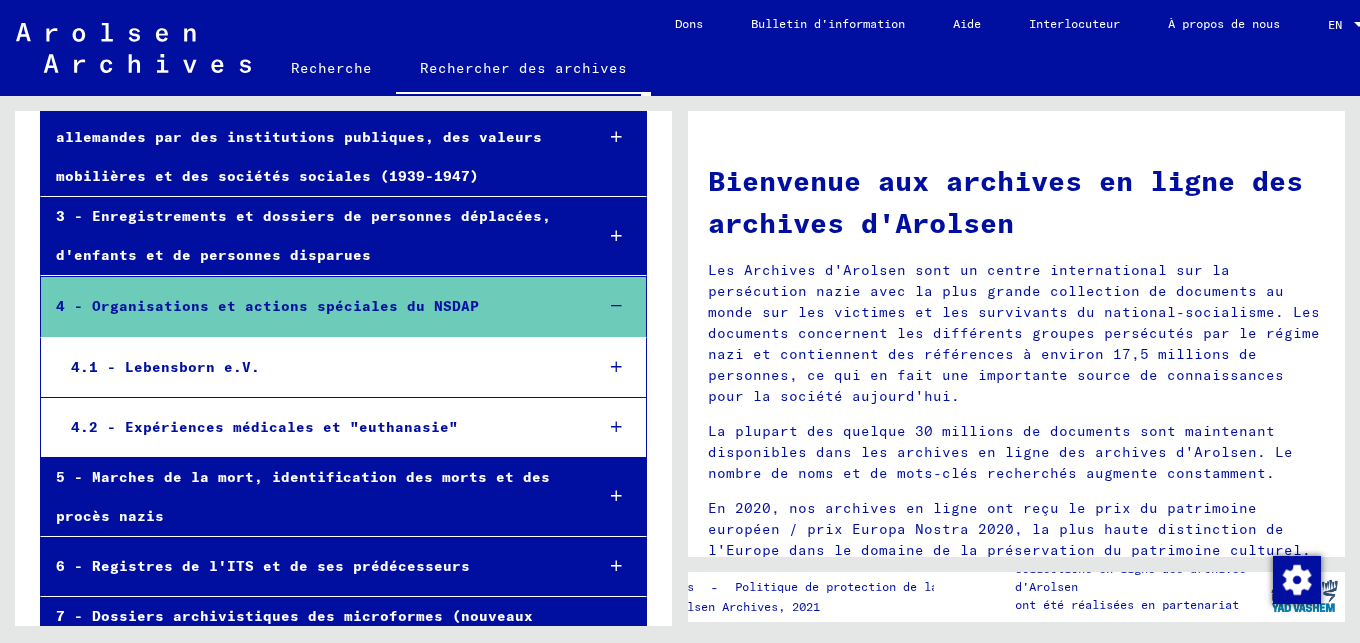 click at bounding box center (616, 306) 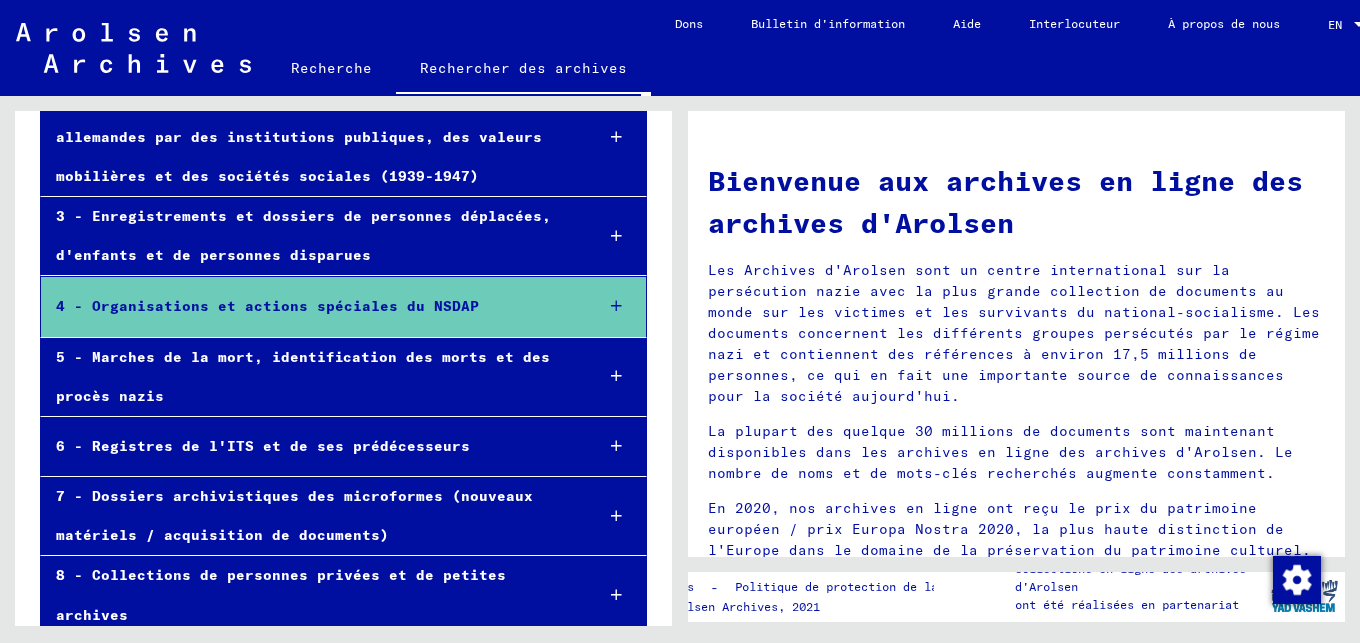 scroll, scrollTop: 278, scrollLeft: 0, axis: vertical 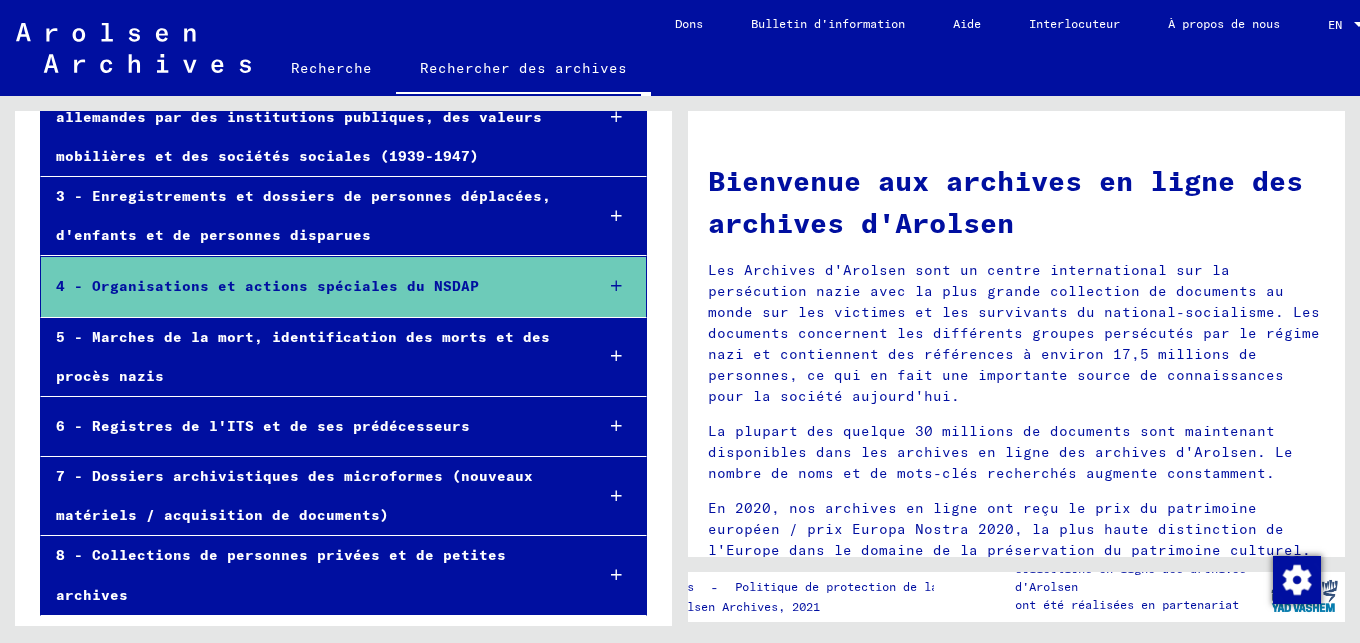 click at bounding box center (616, 575) 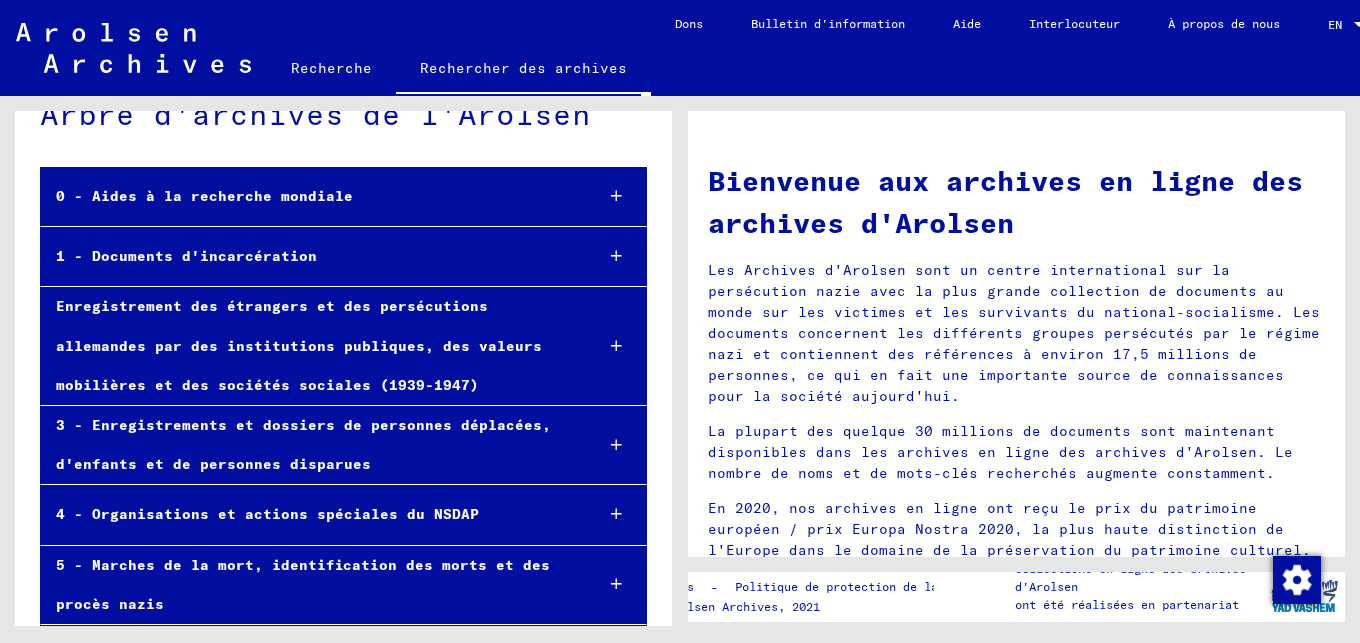 scroll, scrollTop: 0, scrollLeft: 0, axis: both 